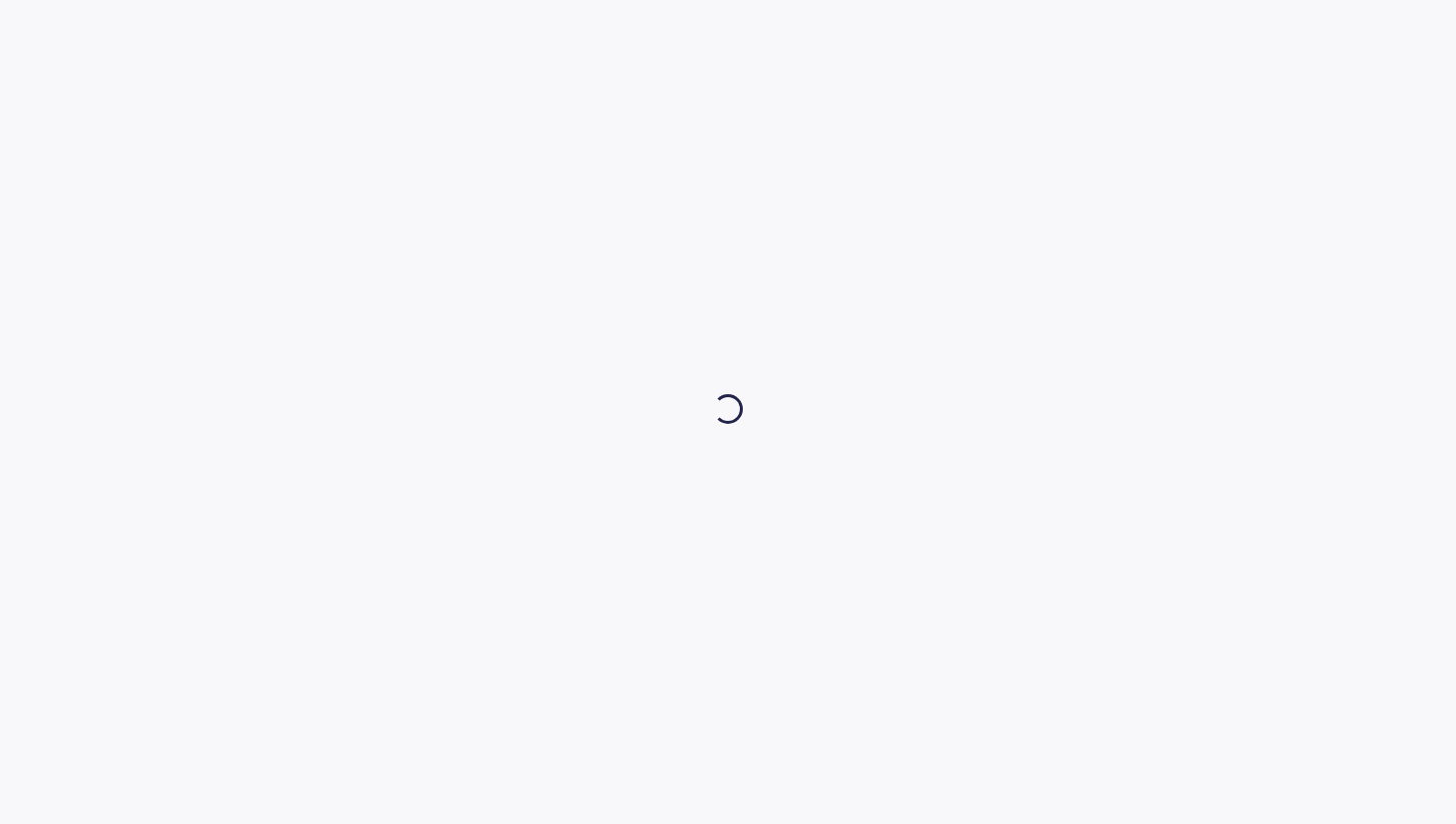 scroll, scrollTop: 0, scrollLeft: 0, axis: both 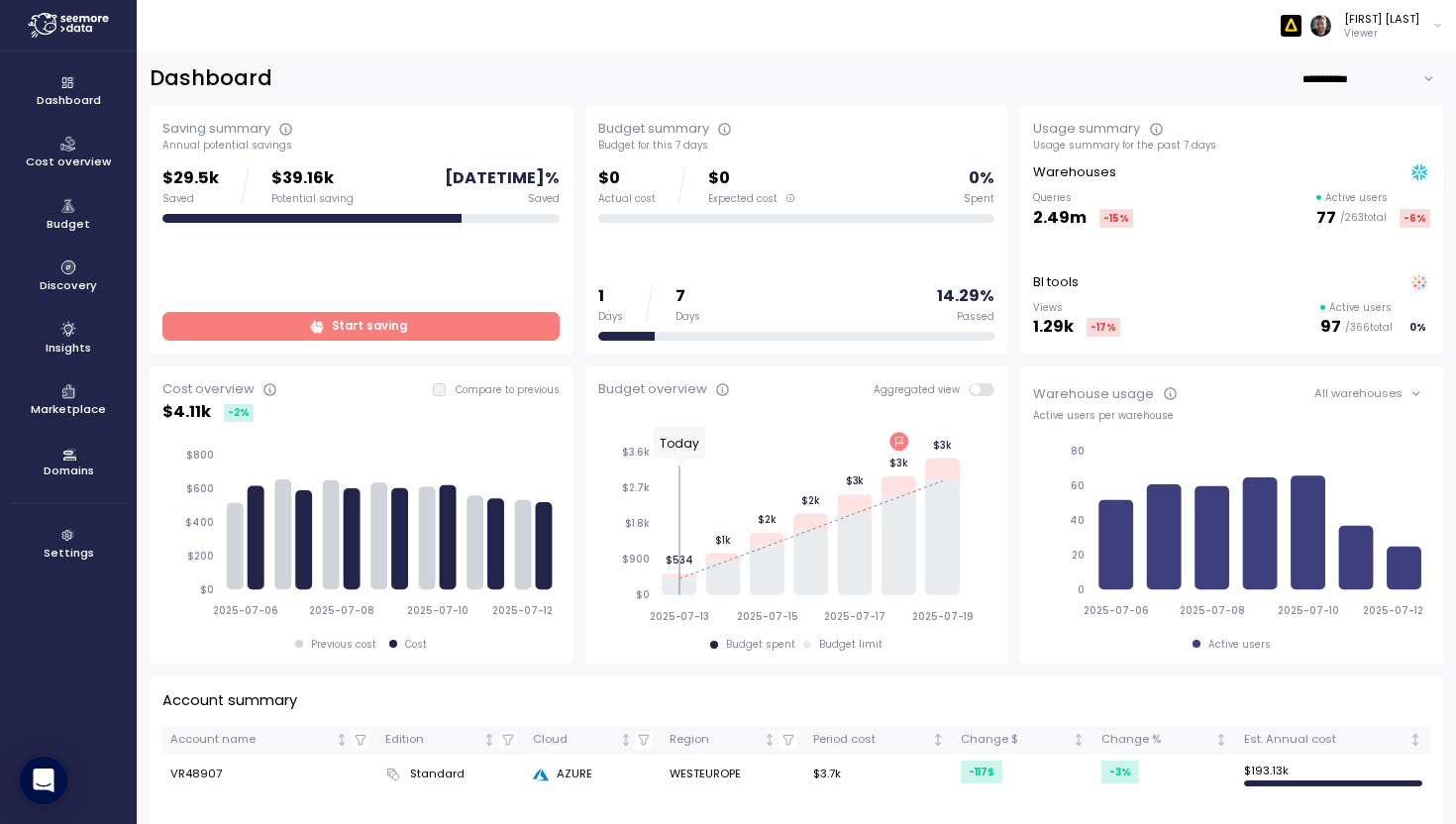 click on "Discovery" at bounding box center [68, 285] 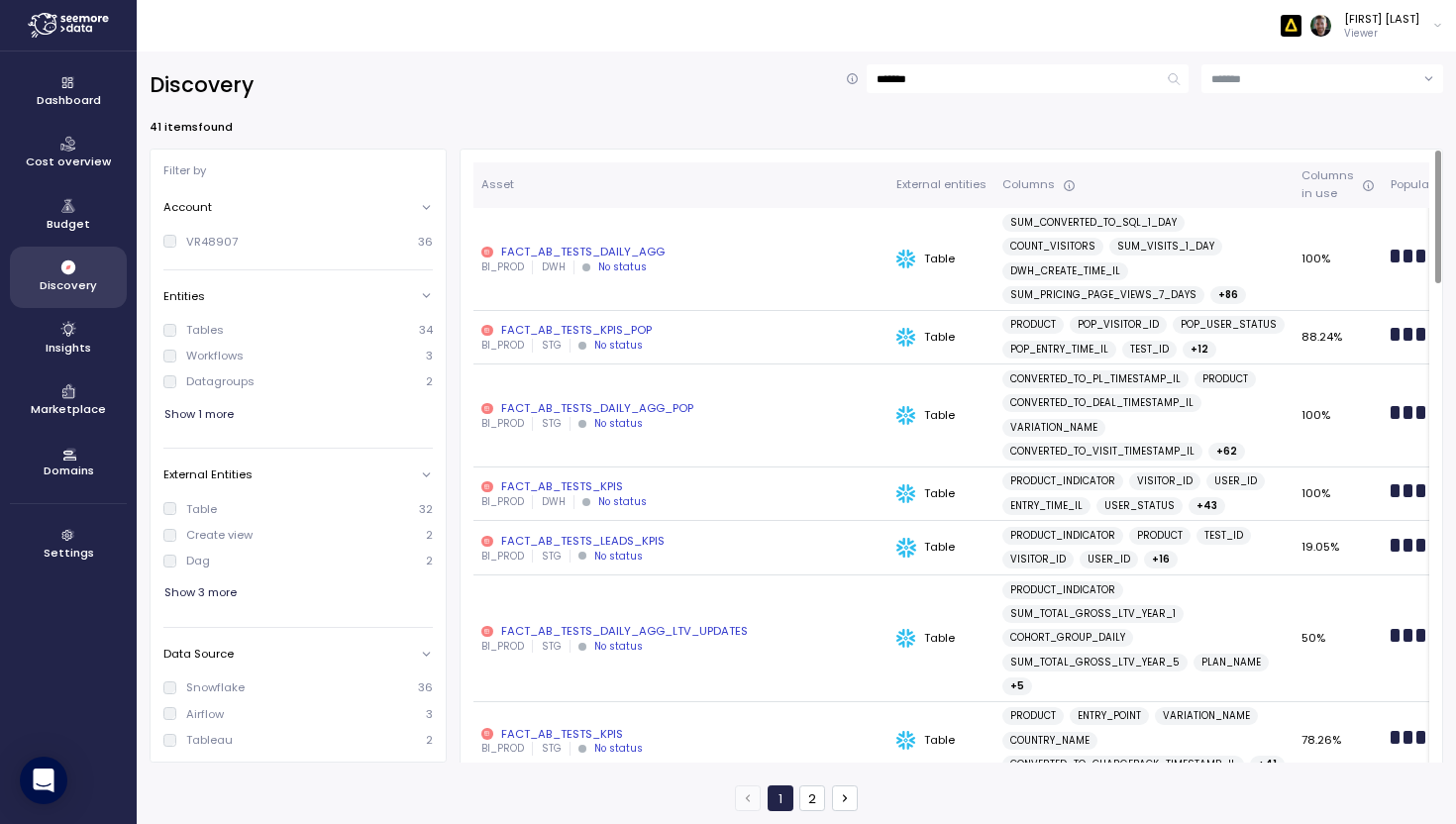click on "FACT_AB_TESTS_DAILY_AGG" at bounding box center (680, 252) 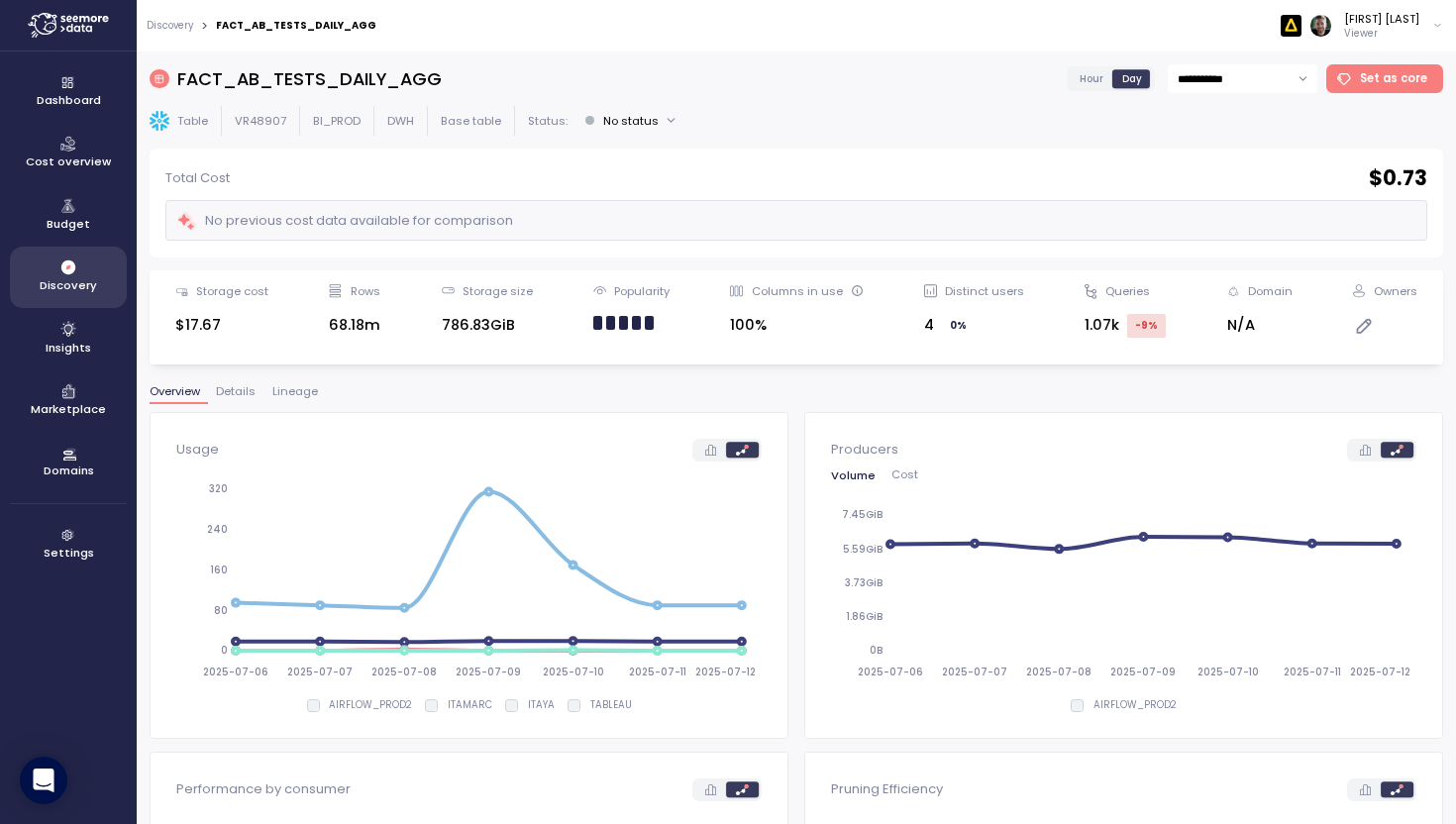 click on "FACT_AB_TESTS_DAILY_AGG" at bounding box center [309, 78] 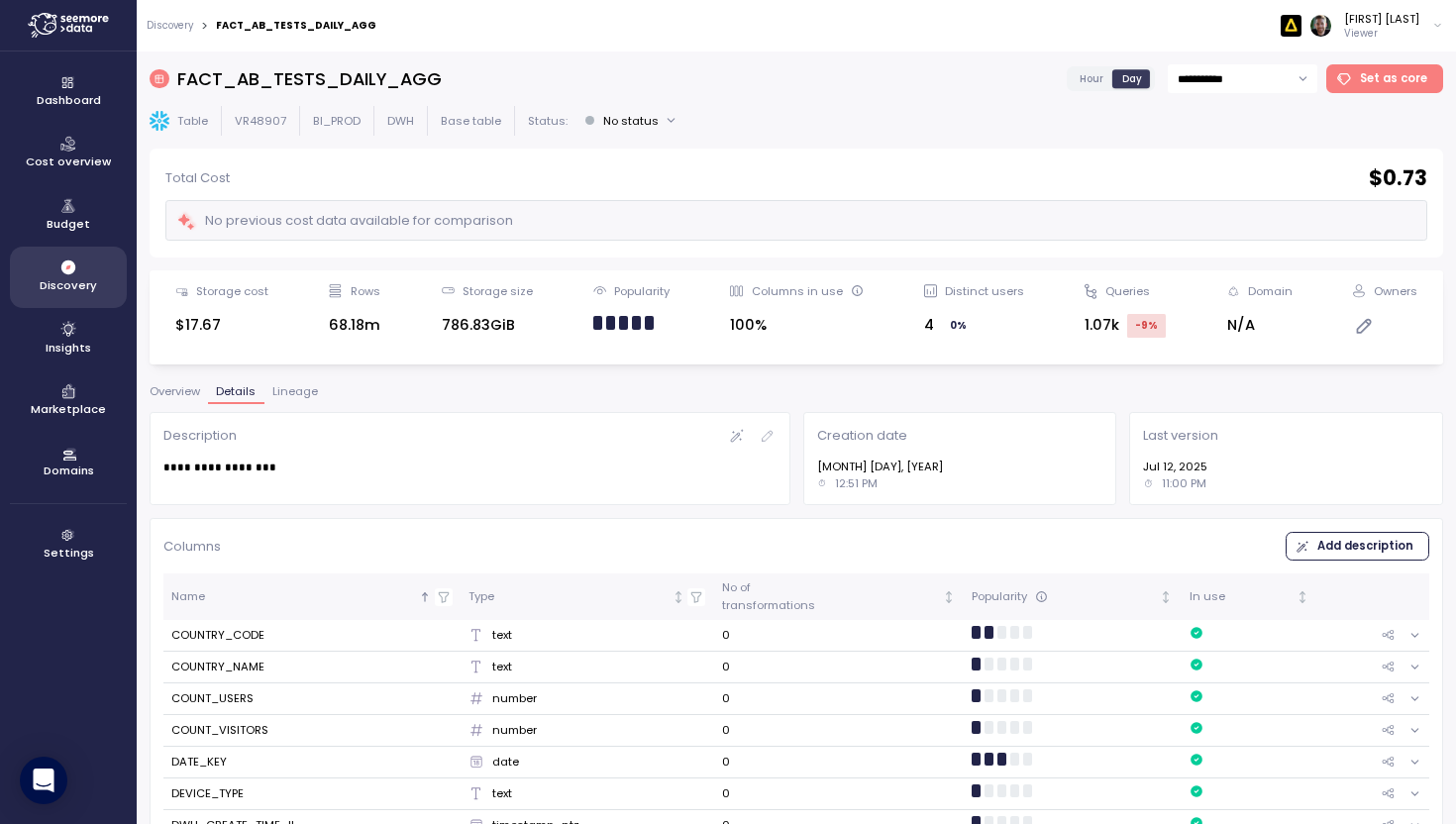 click on "COUNTRY_CODE" at bounding box center (218, 636) 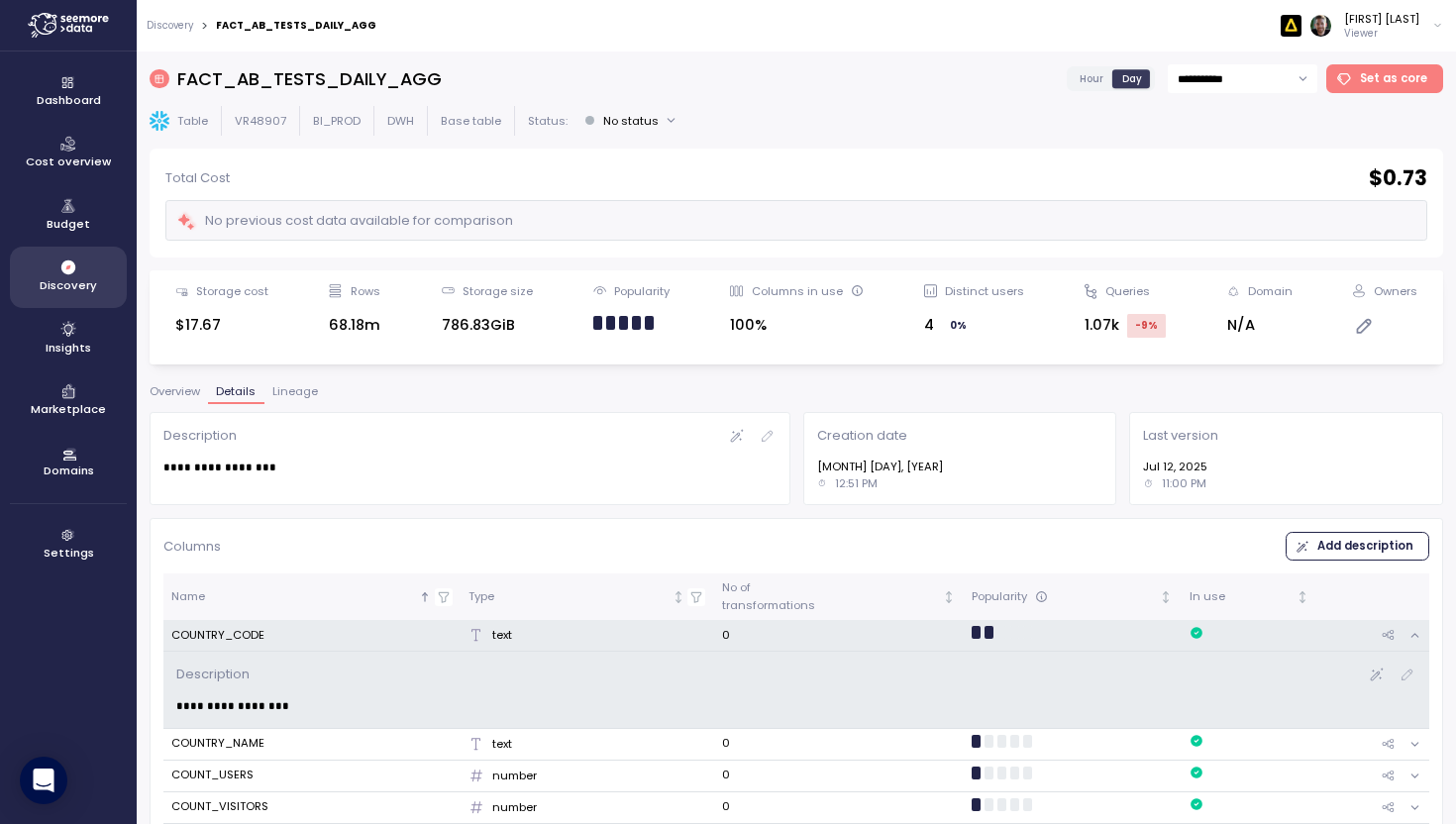 click 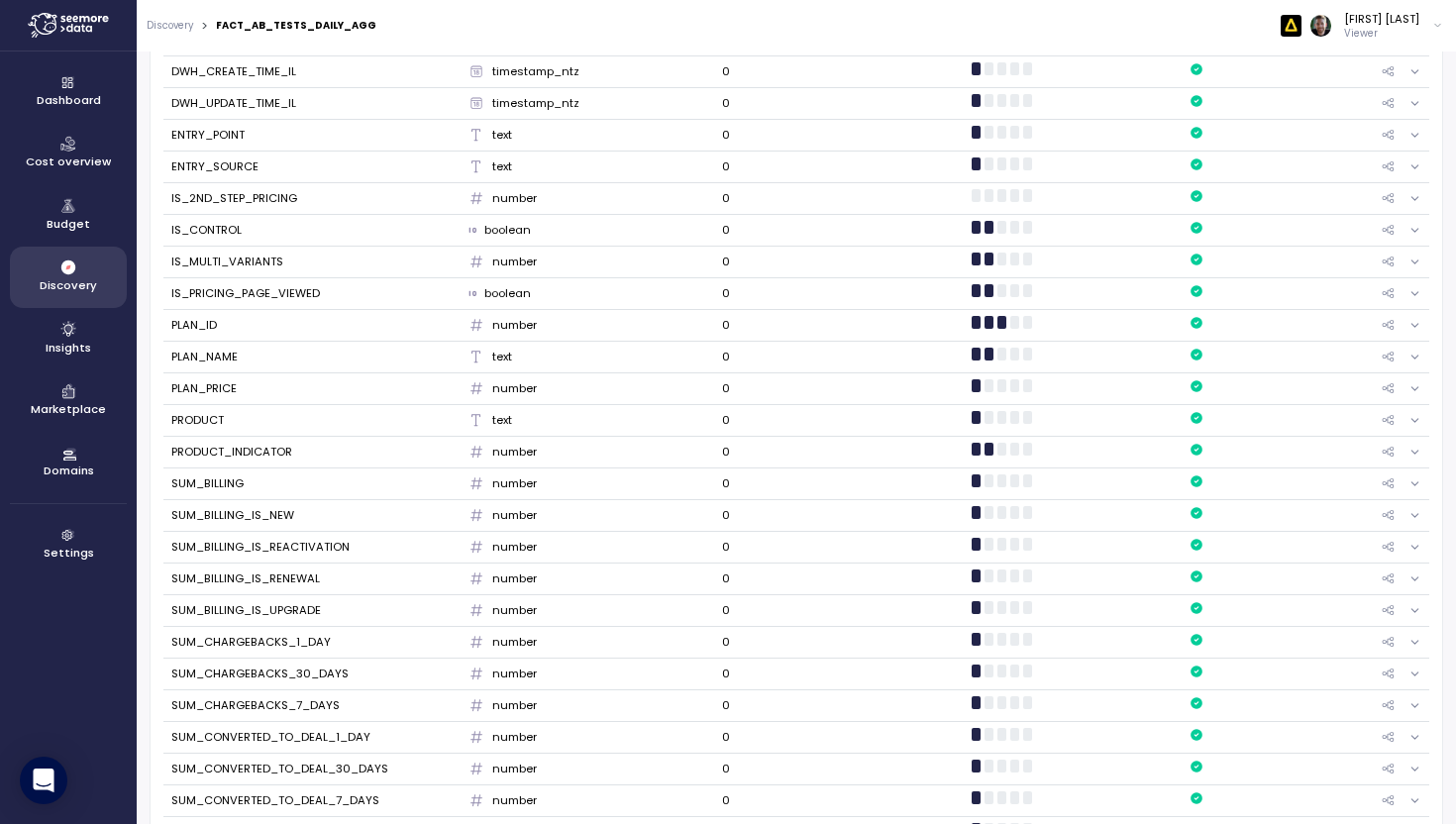 scroll, scrollTop: 923, scrollLeft: 0, axis: vertical 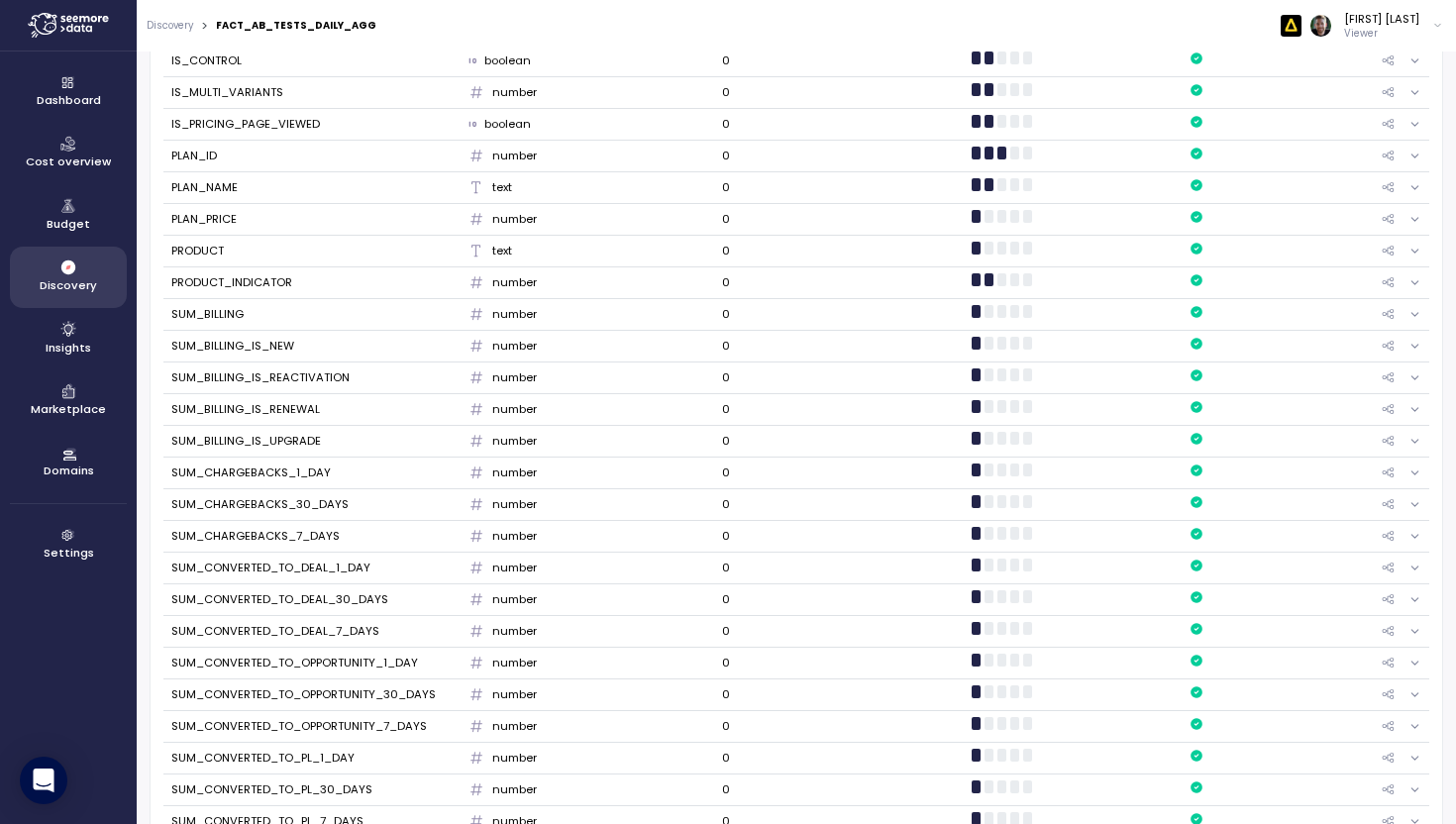 click 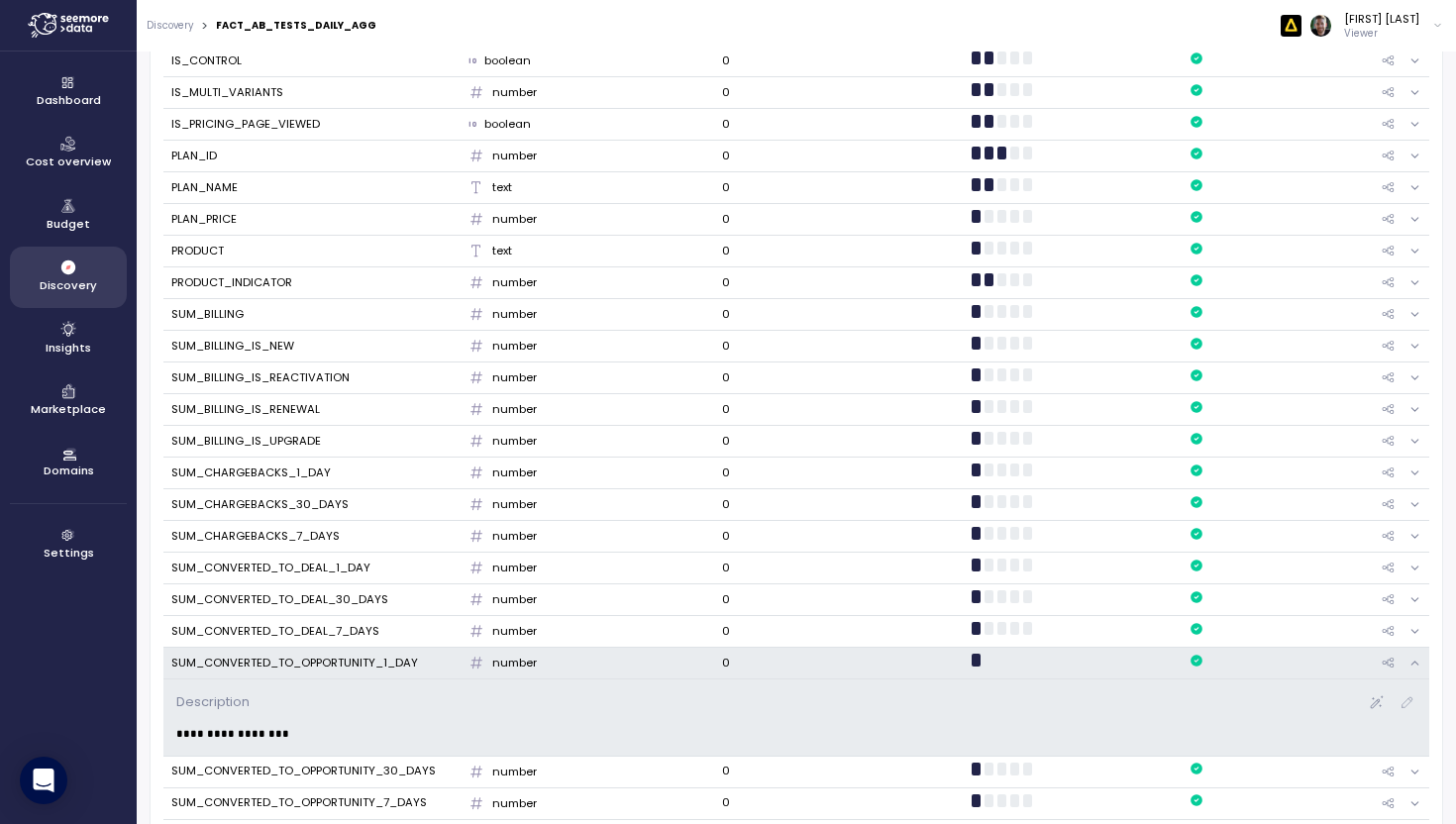 click on "SUM_CONVERTED_TO_OPPORTUNITY_1_DAY" at bounding box center (294, 664) 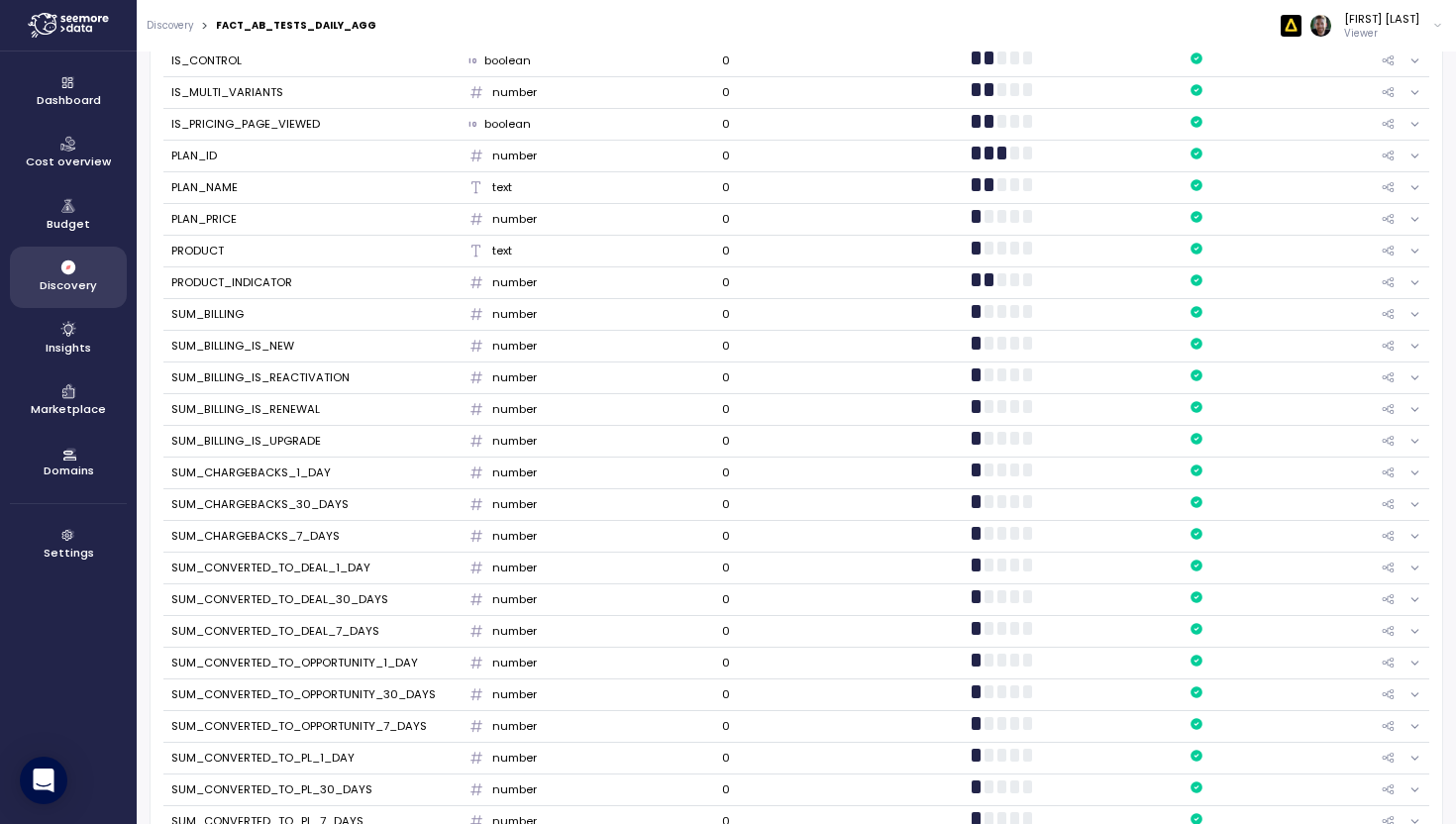 scroll, scrollTop: 0, scrollLeft: 0, axis: both 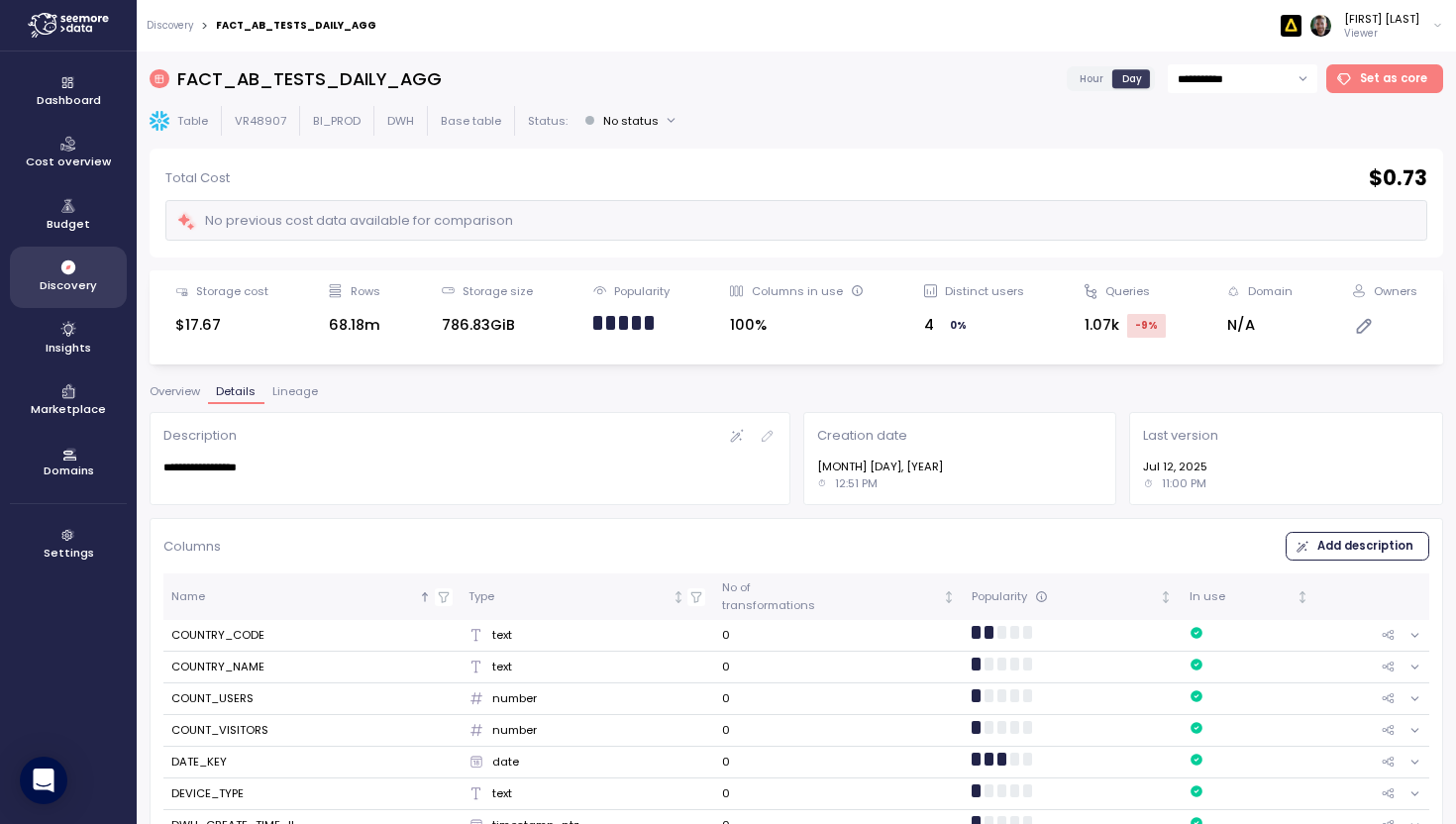 click on "Lineage" at bounding box center (295, 391) 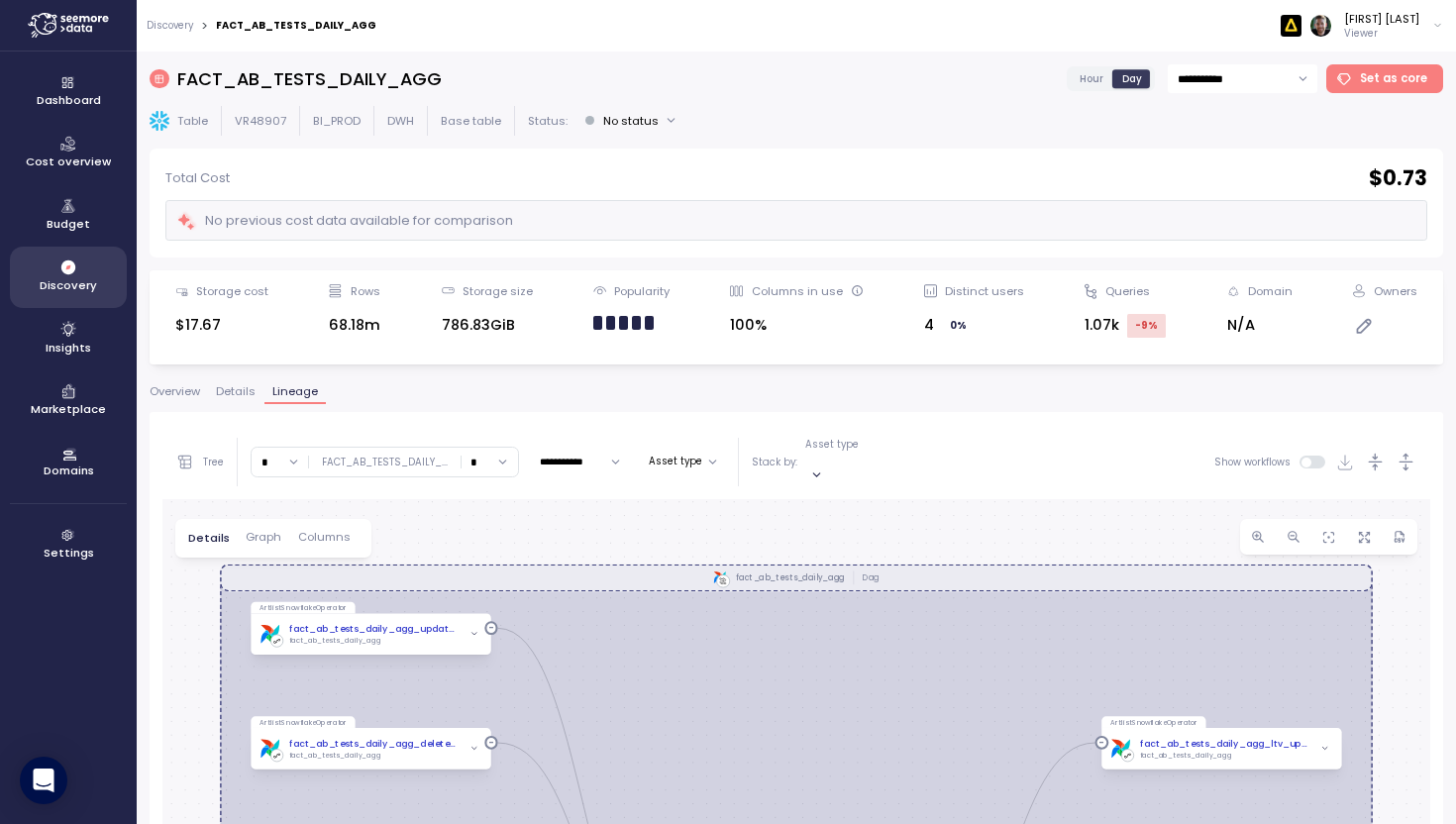 scroll, scrollTop: 360, scrollLeft: 0, axis: vertical 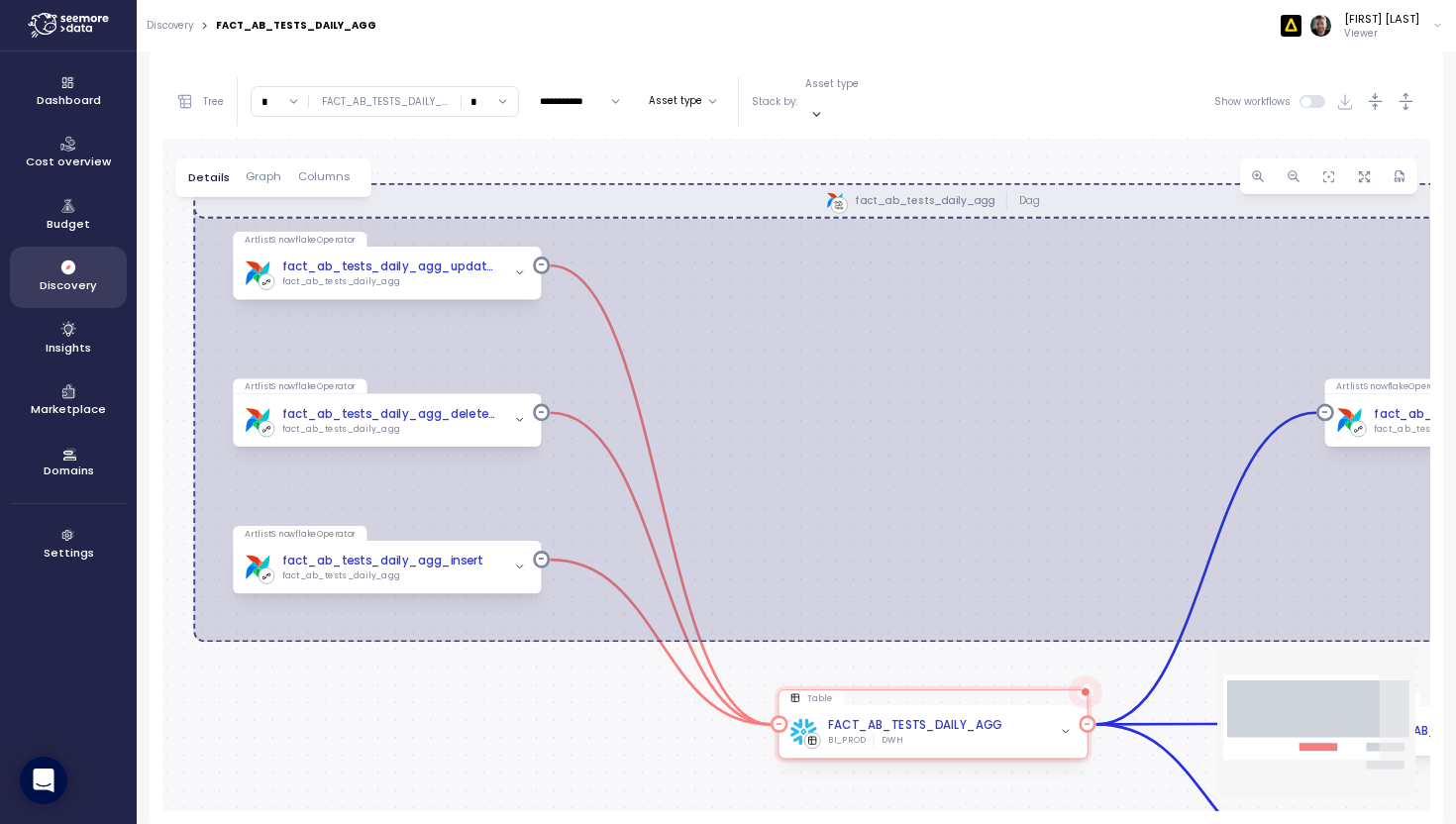 click on "FACT_AB_TESTS_DAILY_AGG" at bounding box center (915, 726) 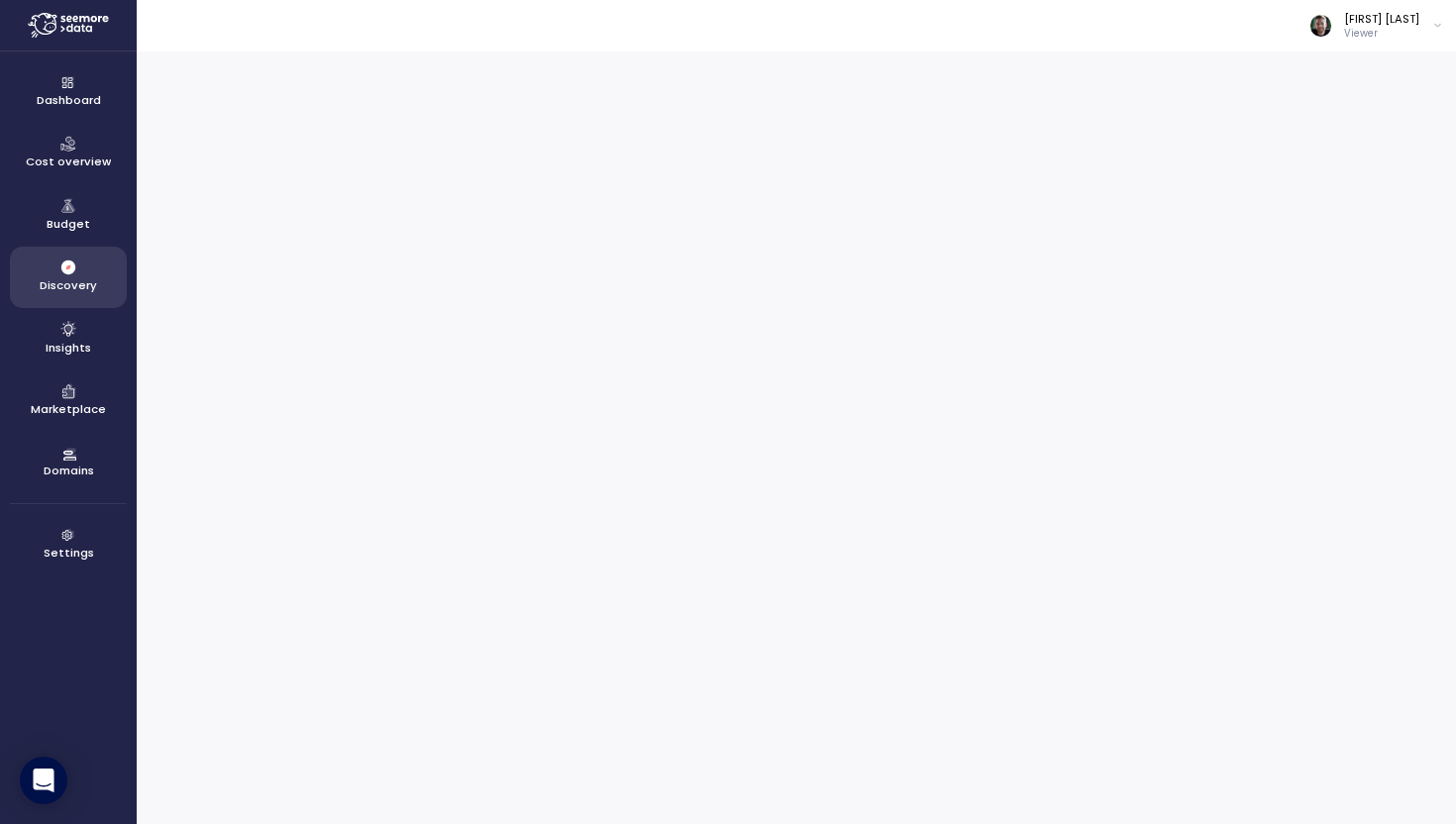 scroll, scrollTop: 0, scrollLeft: 0, axis: both 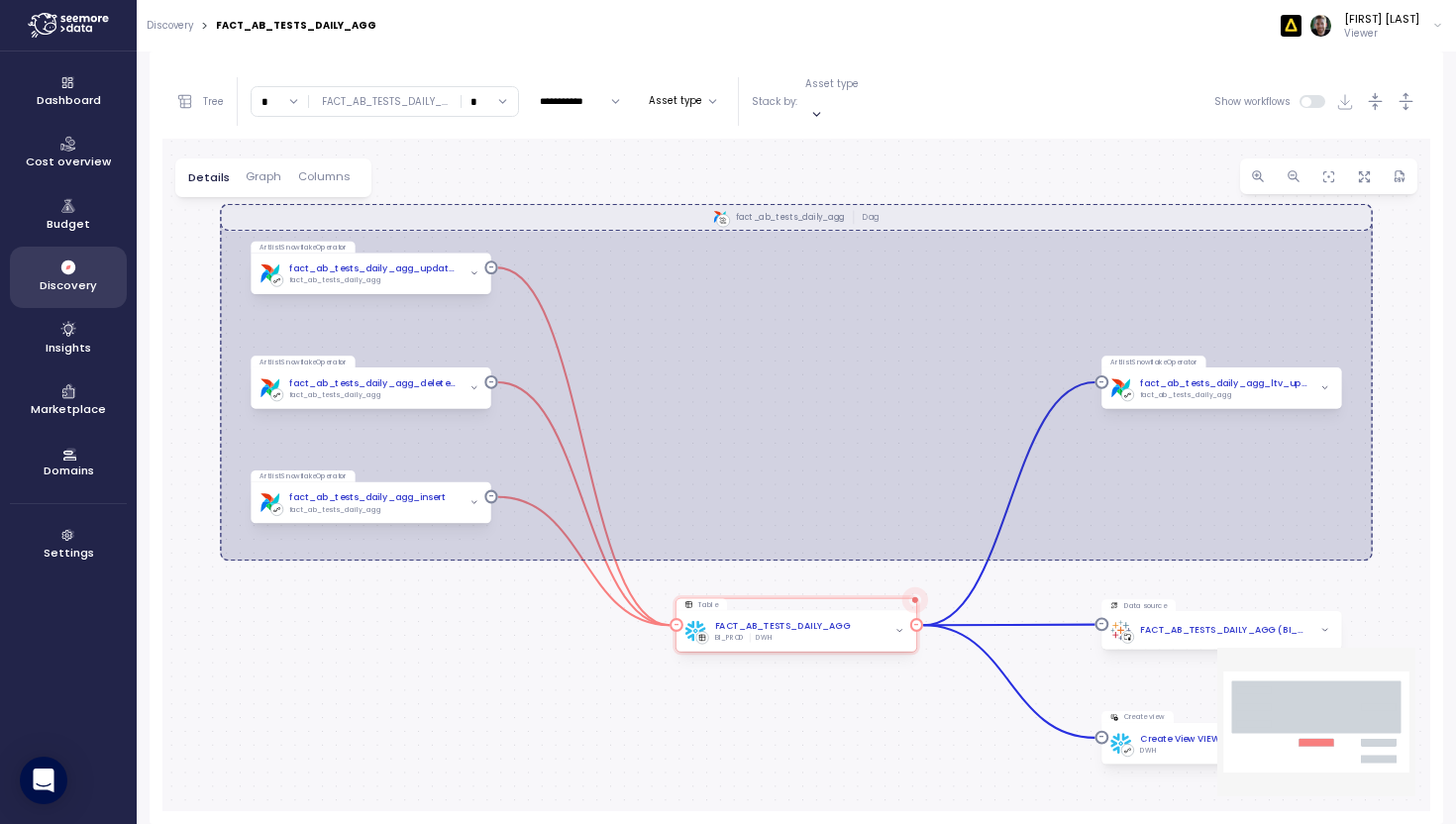 click 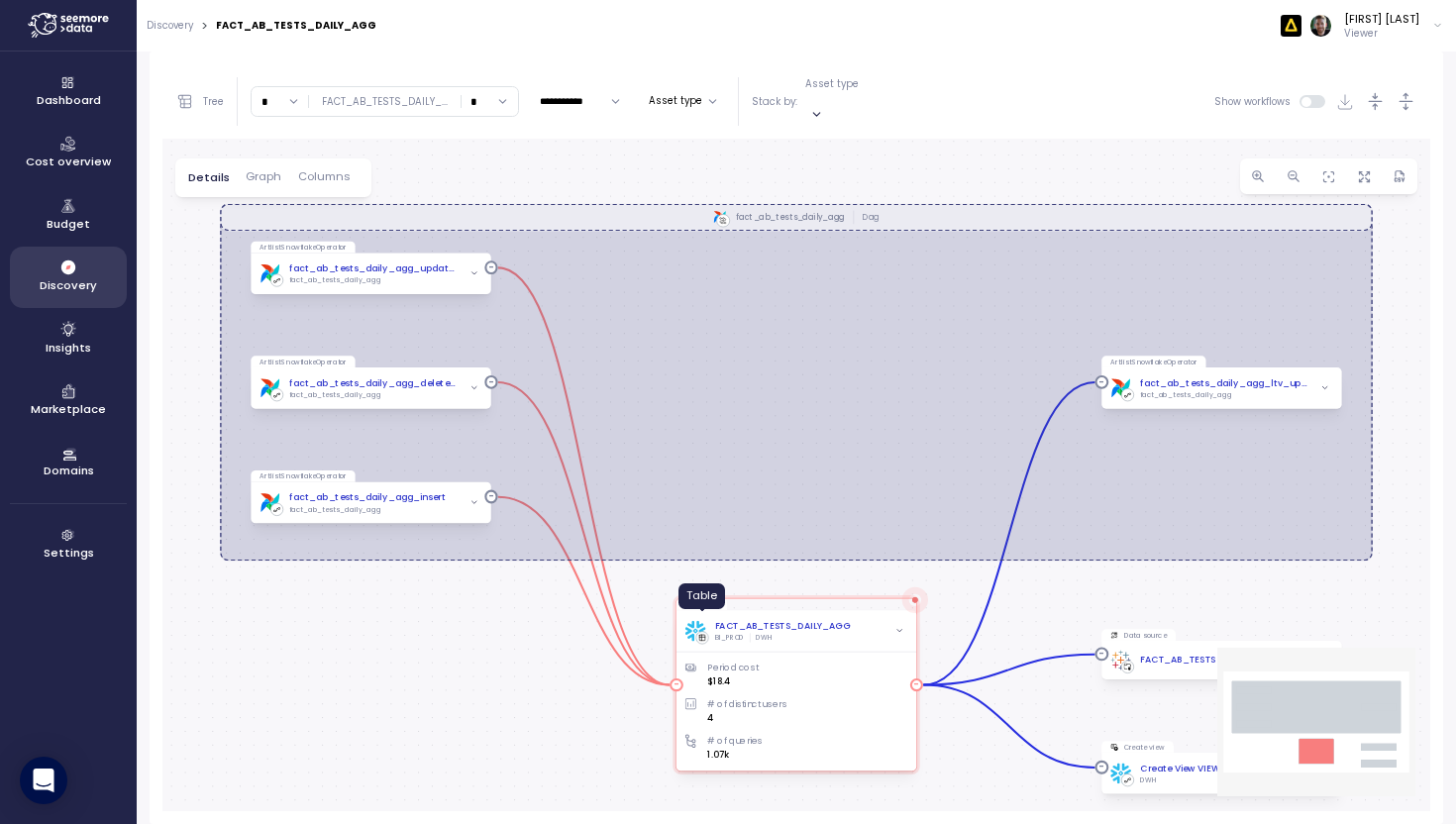 click 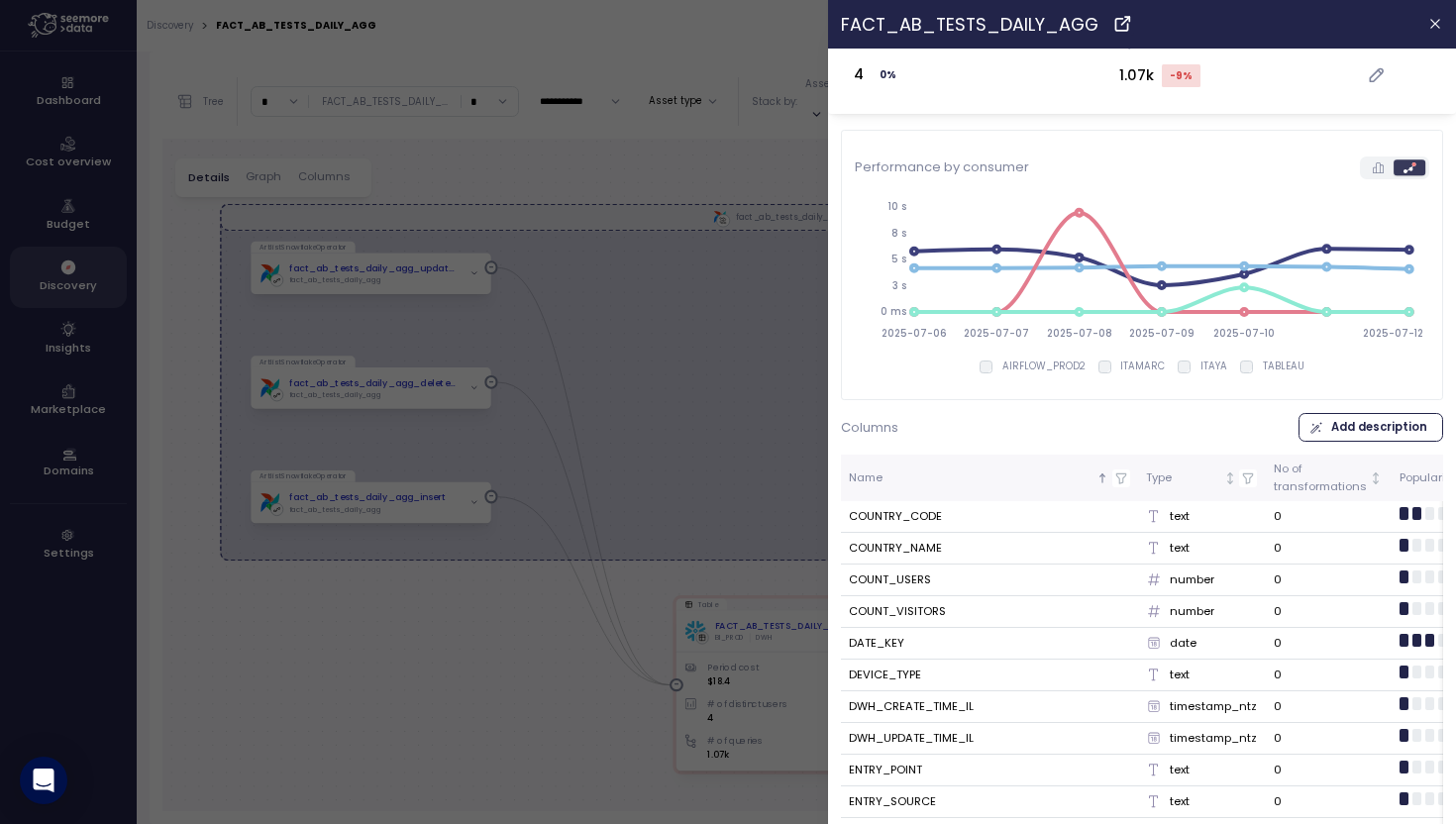 scroll, scrollTop: 119, scrollLeft: 0, axis: vertical 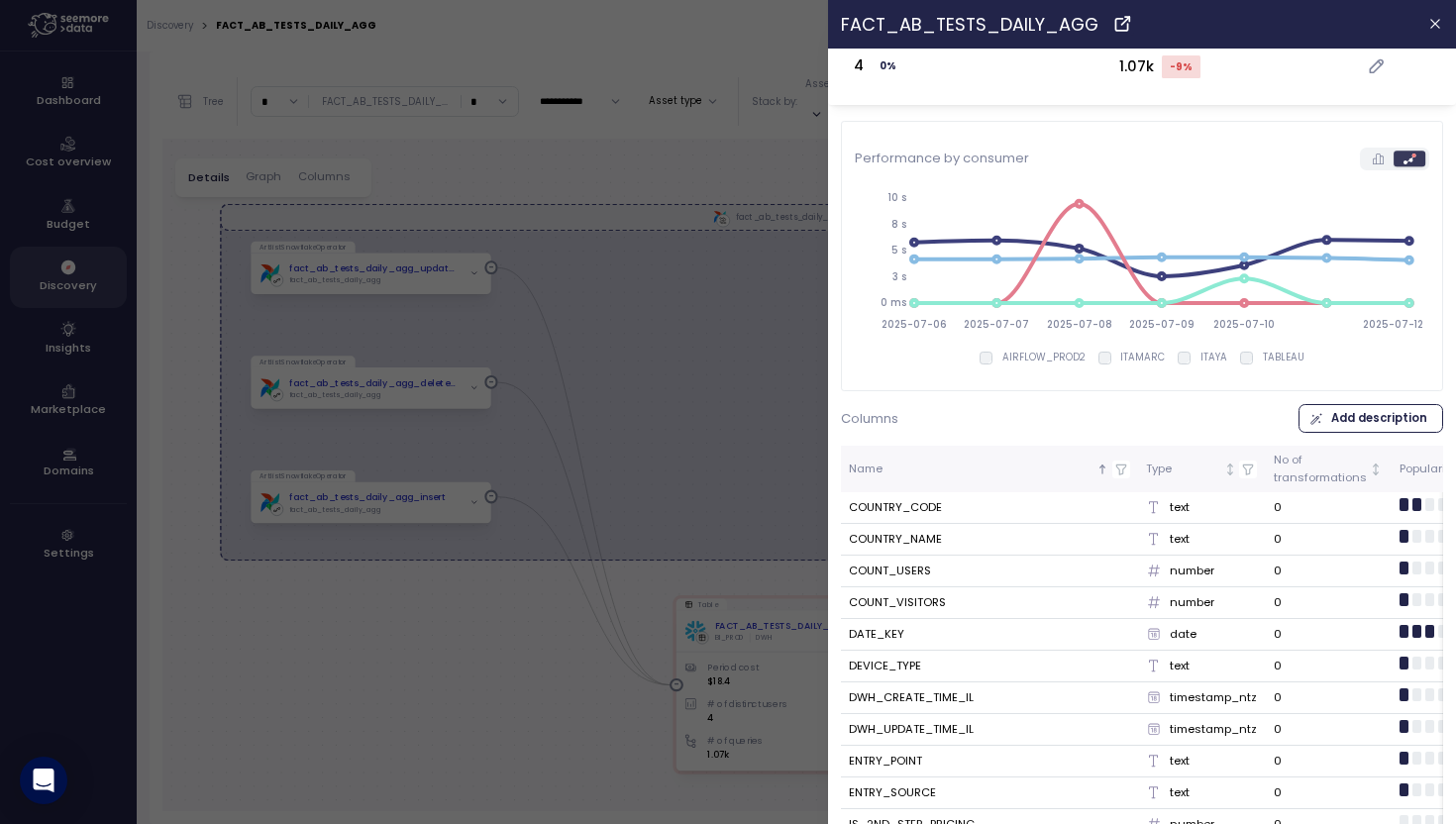 click on "text" at bounding box center [1181, 507] 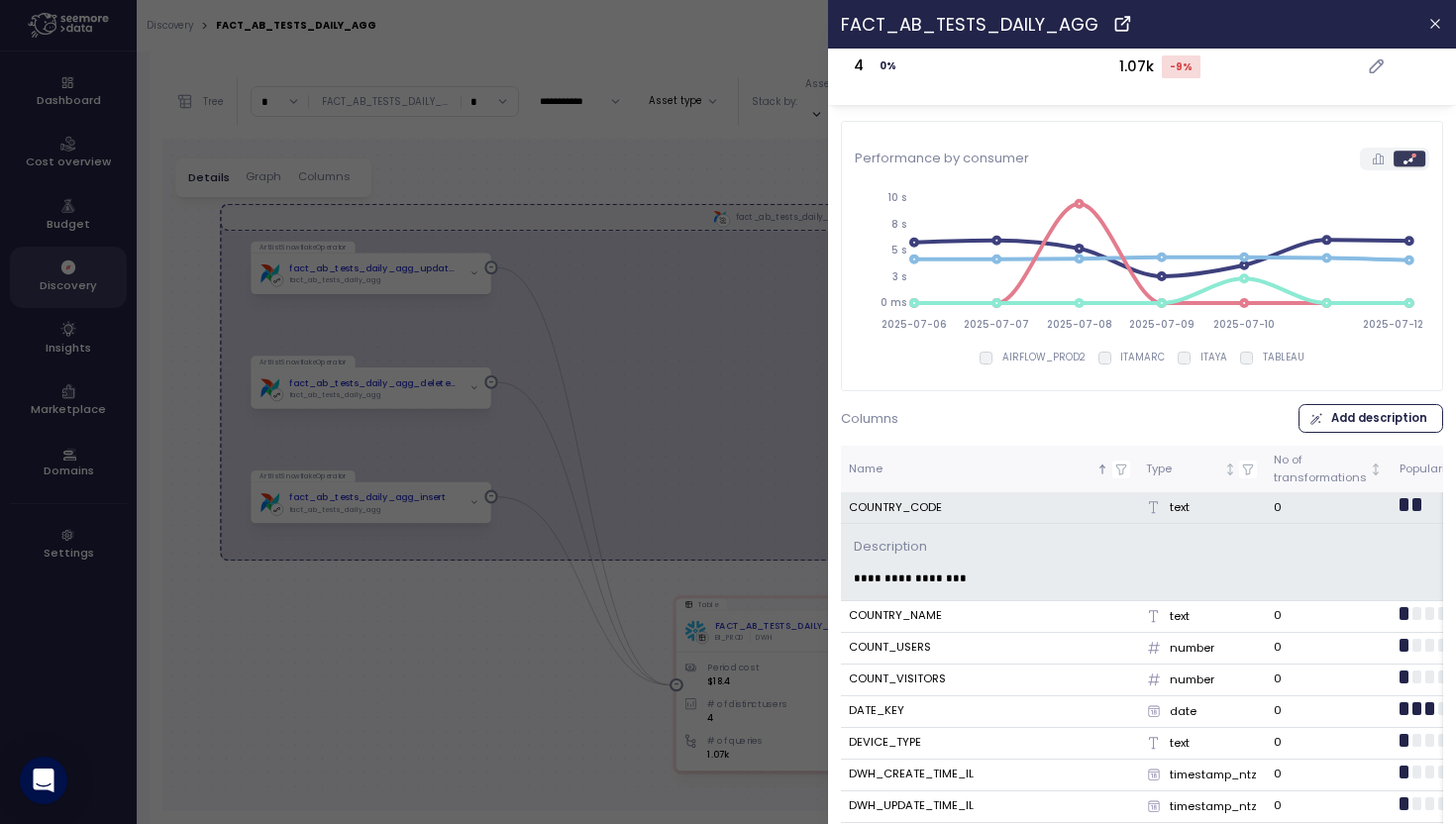 click on "text" at bounding box center [1181, 507] 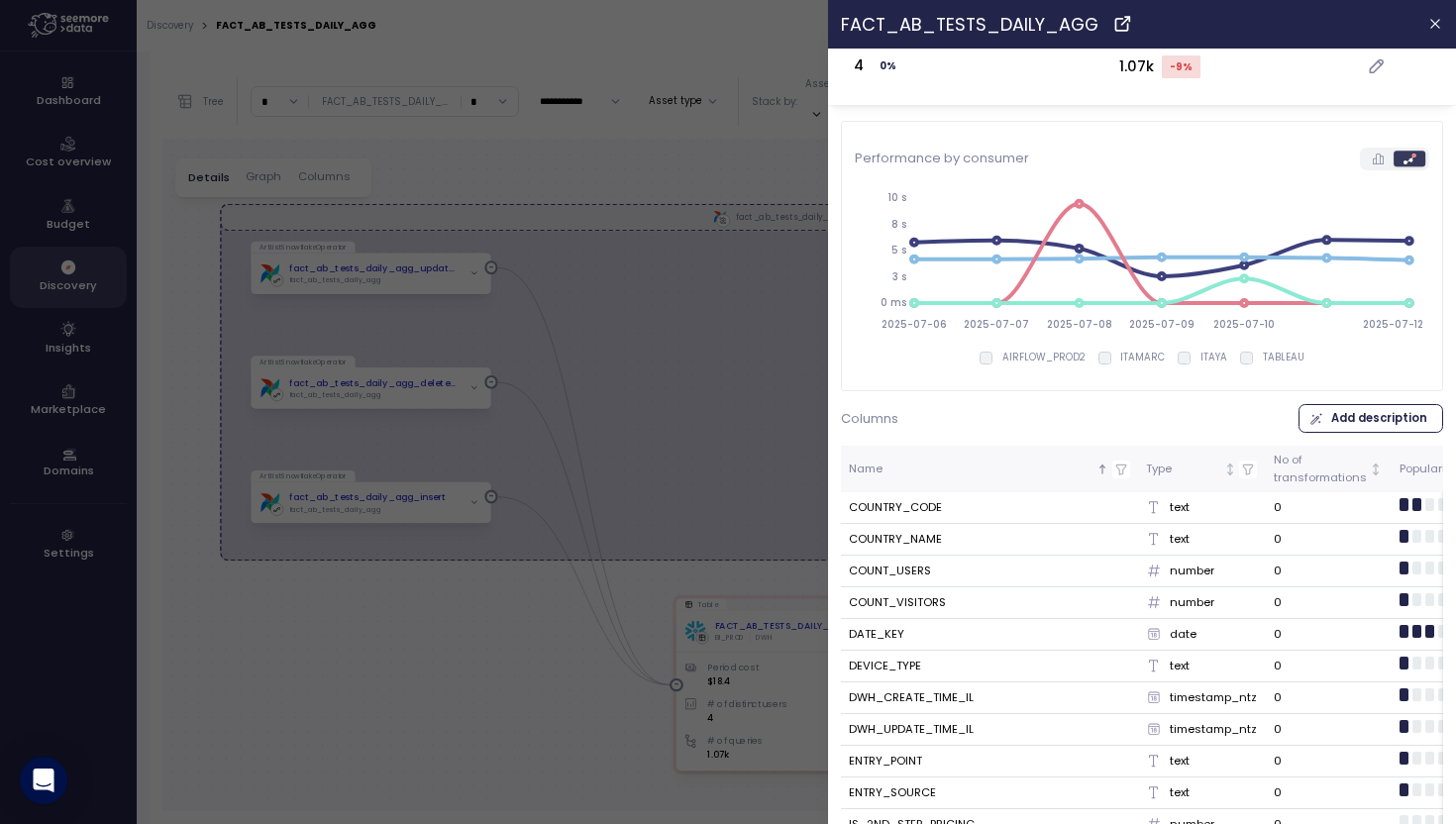 scroll, scrollTop: 0, scrollLeft: 177, axis: horizontal 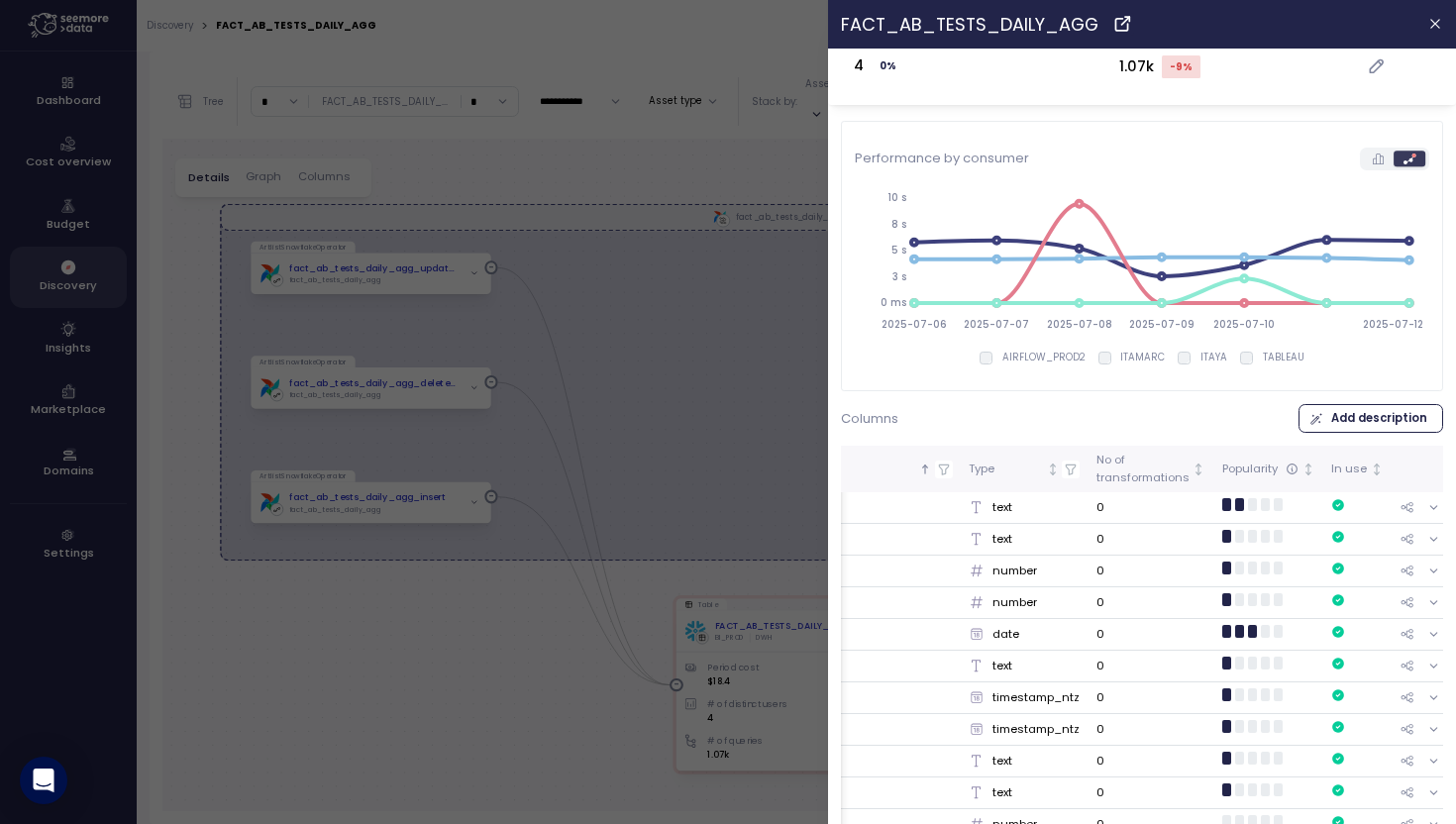 click 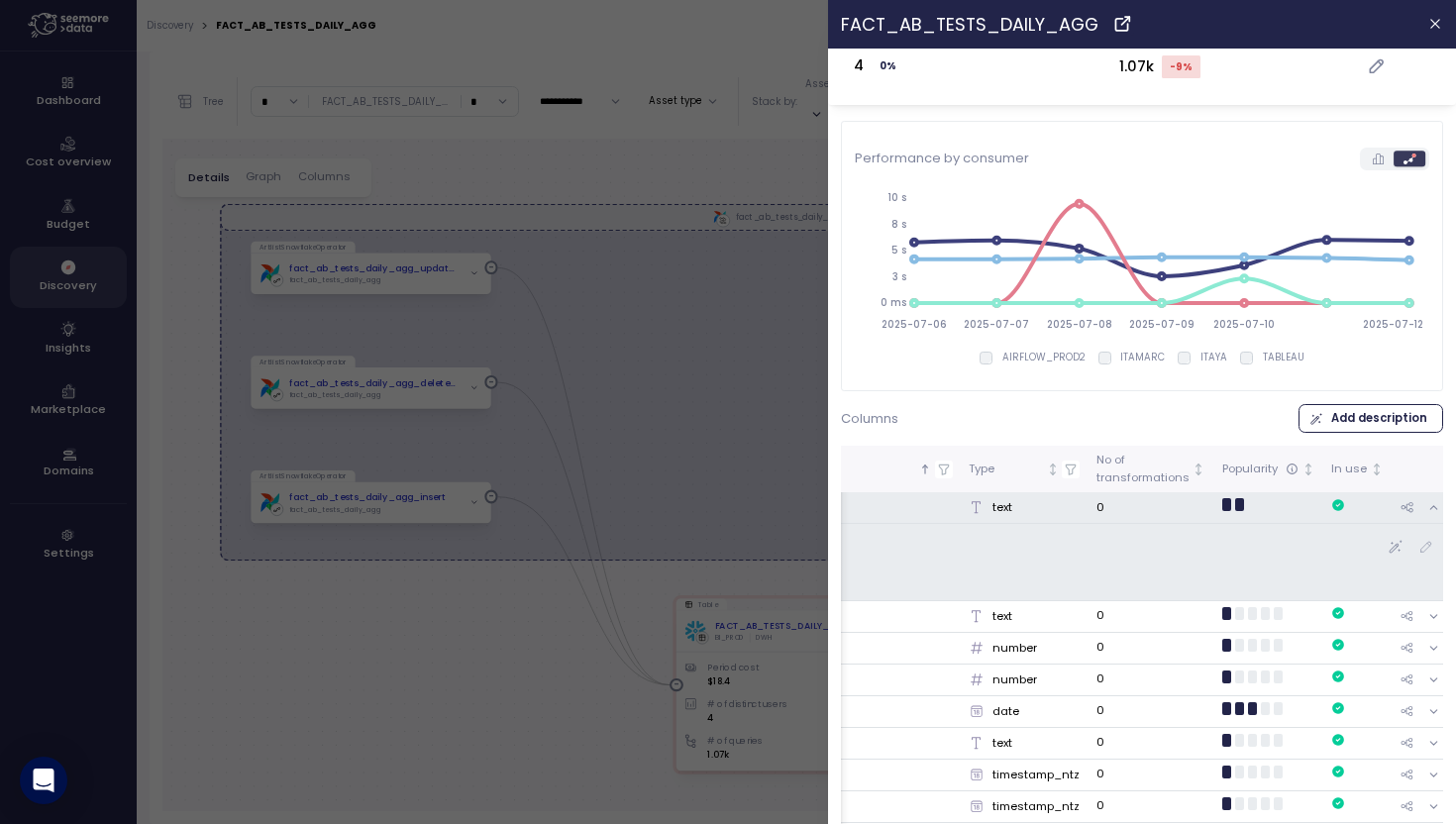 click 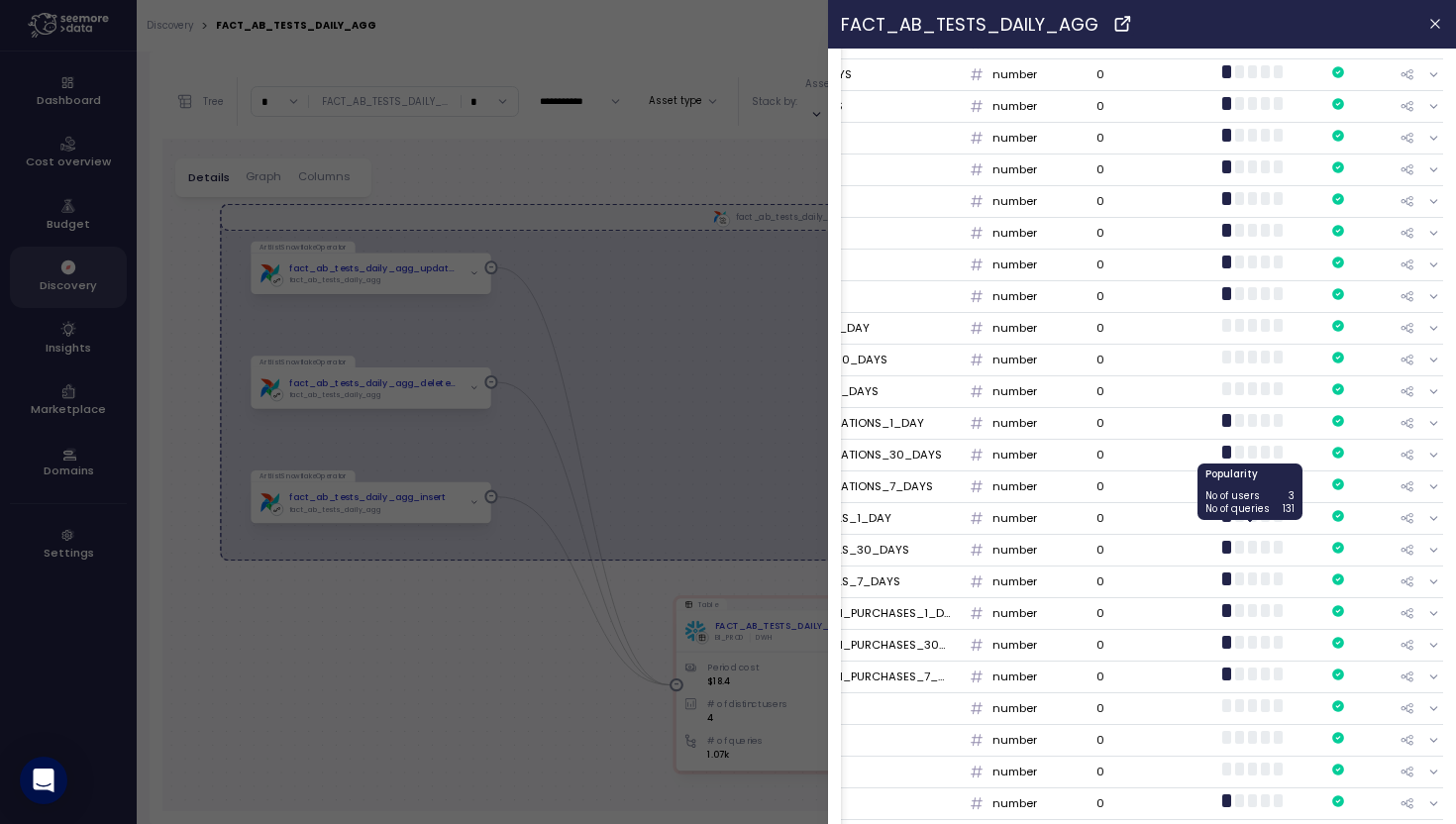 scroll, scrollTop: 2580, scrollLeft: 0, axis: vertical 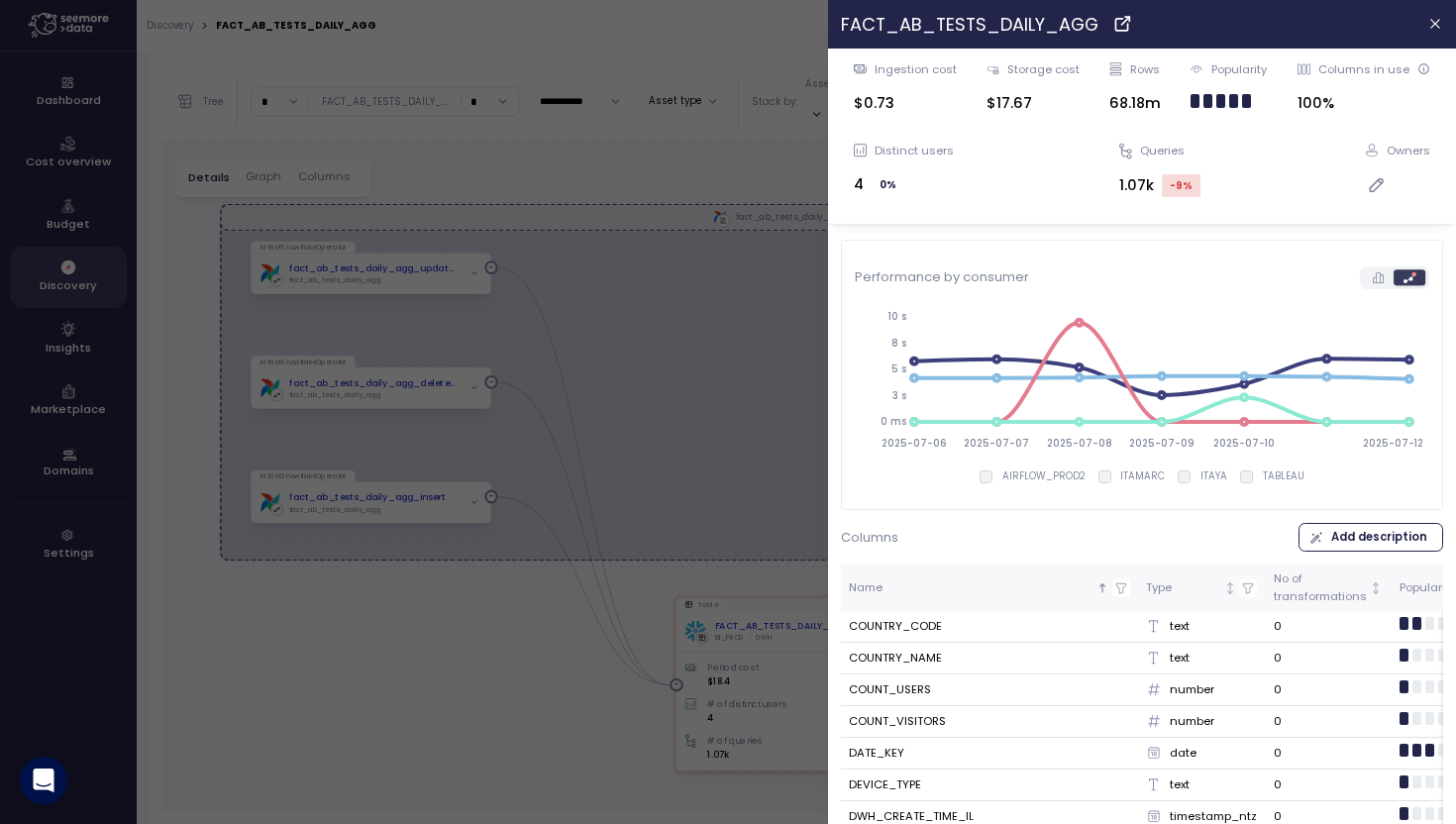 click 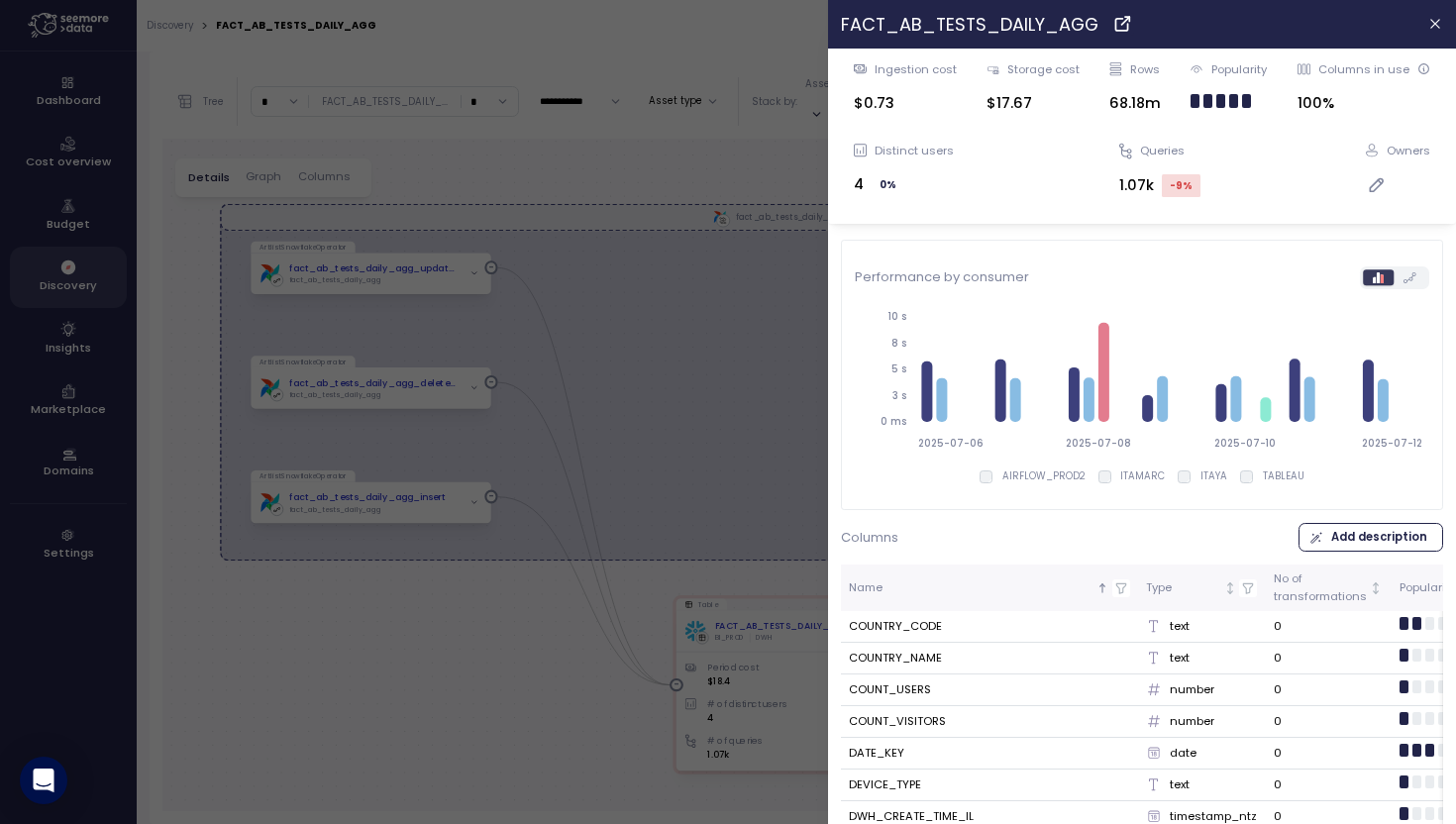 click 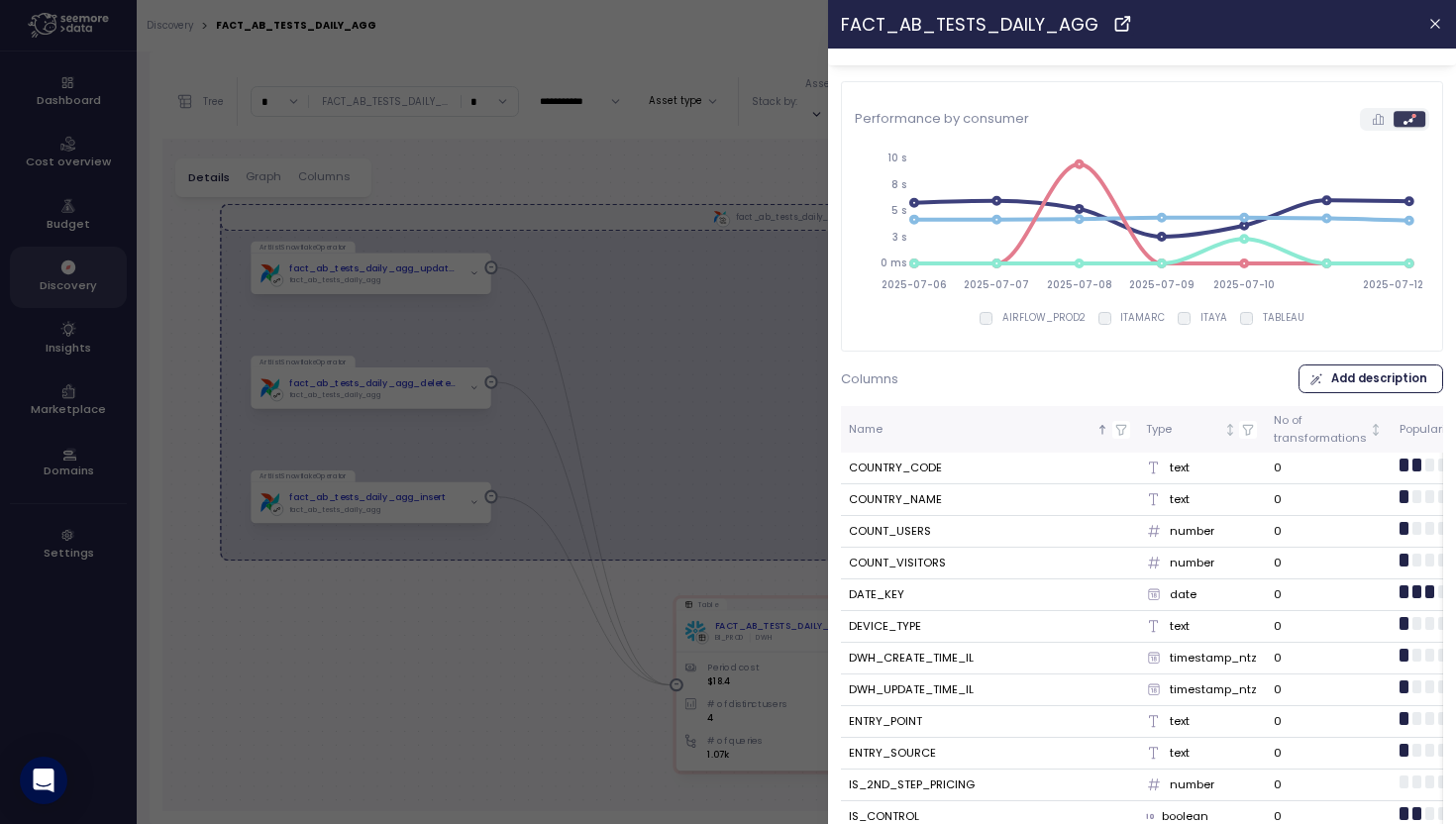 scroll, scrollTop: 265, scrollLeft: 0, axis: vertical 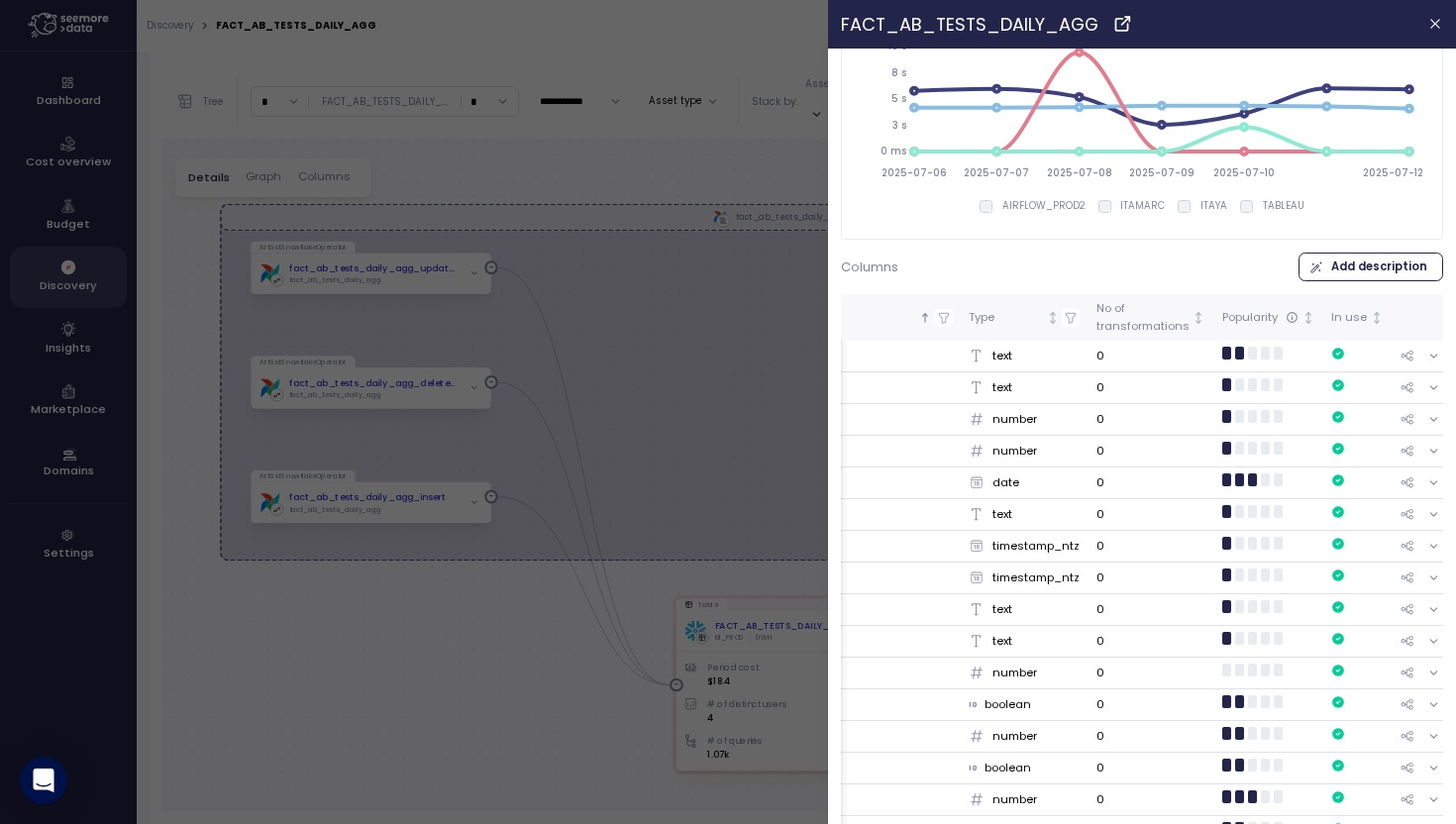 click 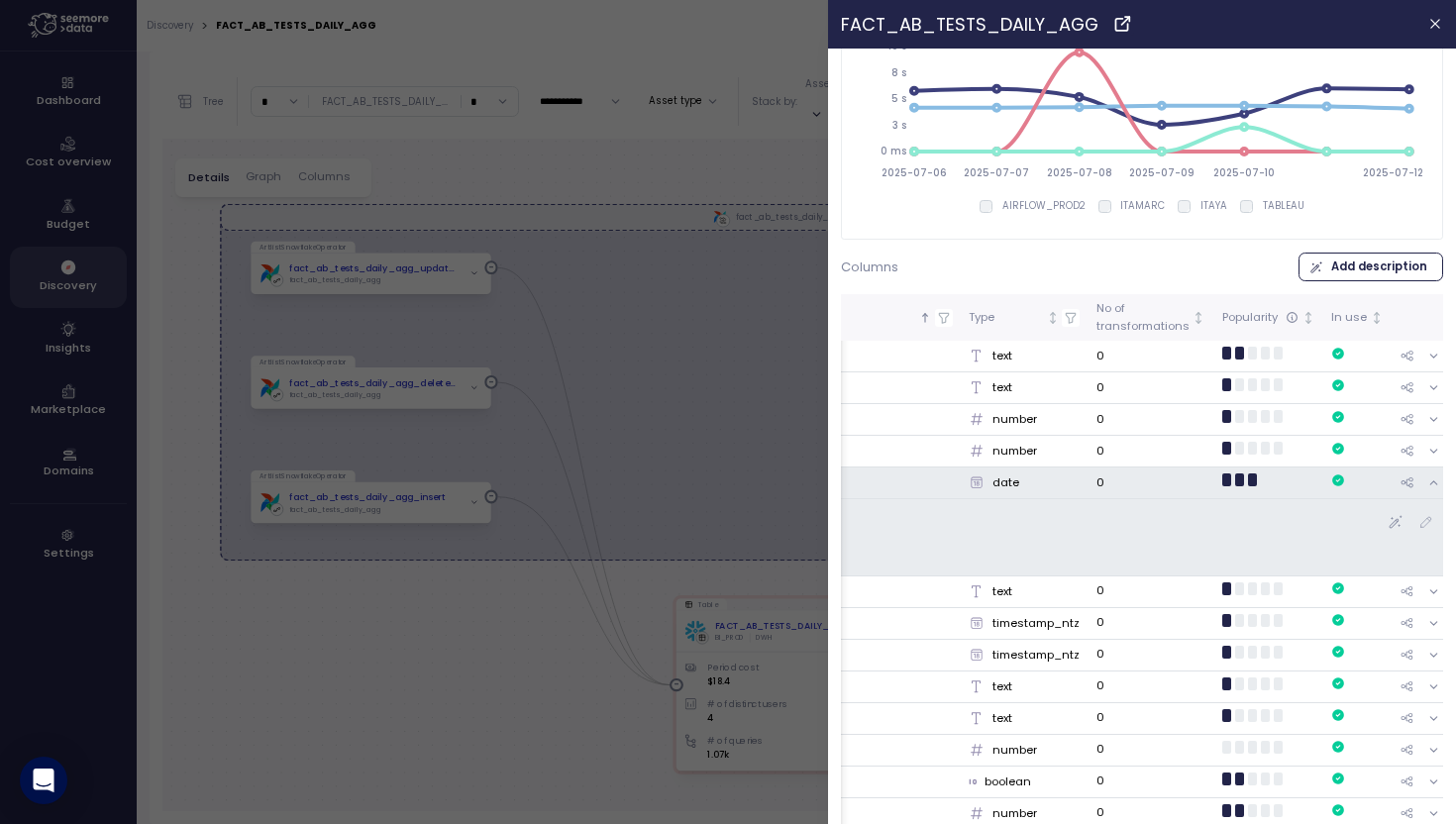 click on "Description" at bounding box center [1056, 522] 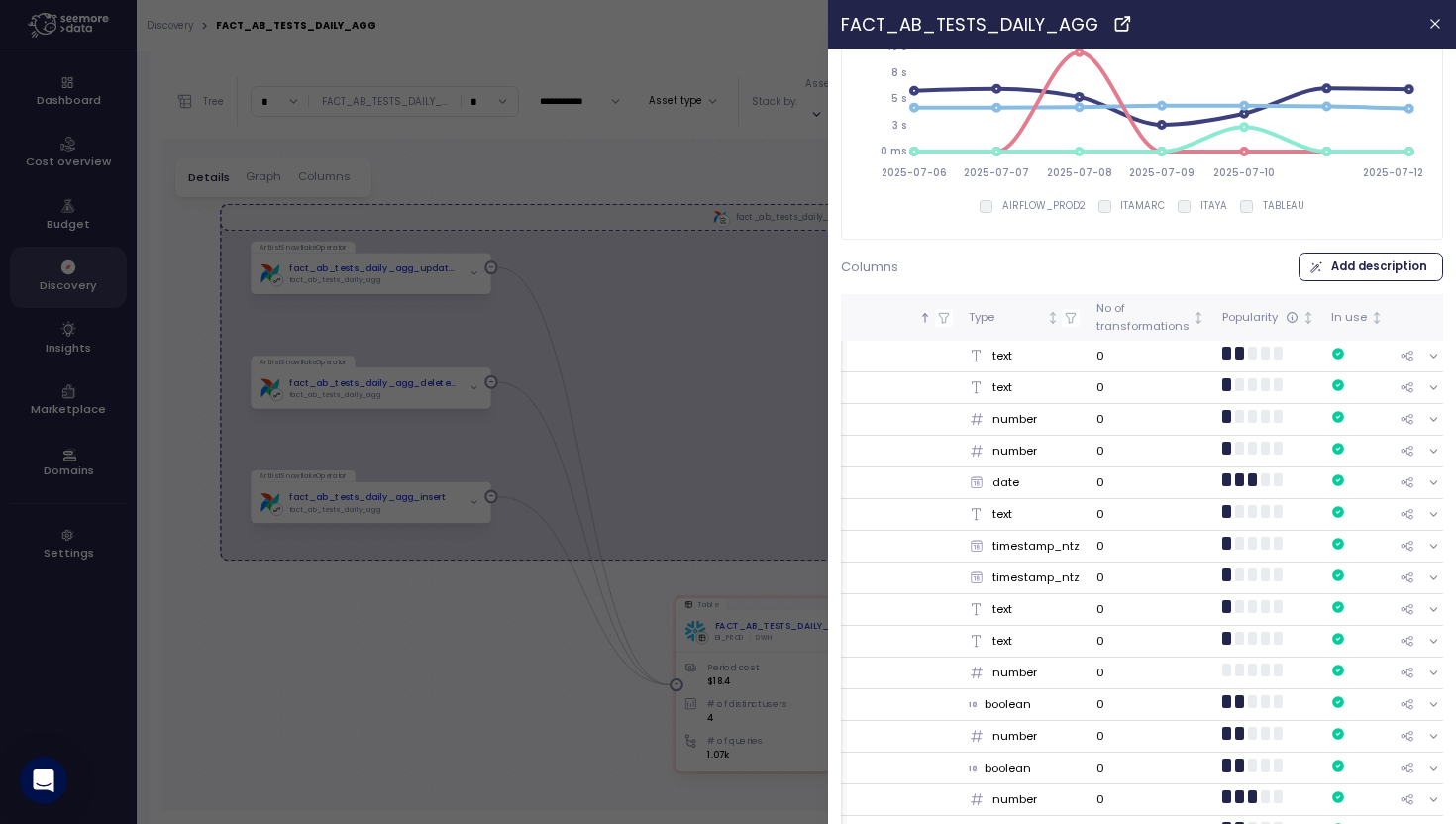 scroll, scrollTop: 0, scrollLeft: 0, axis: both 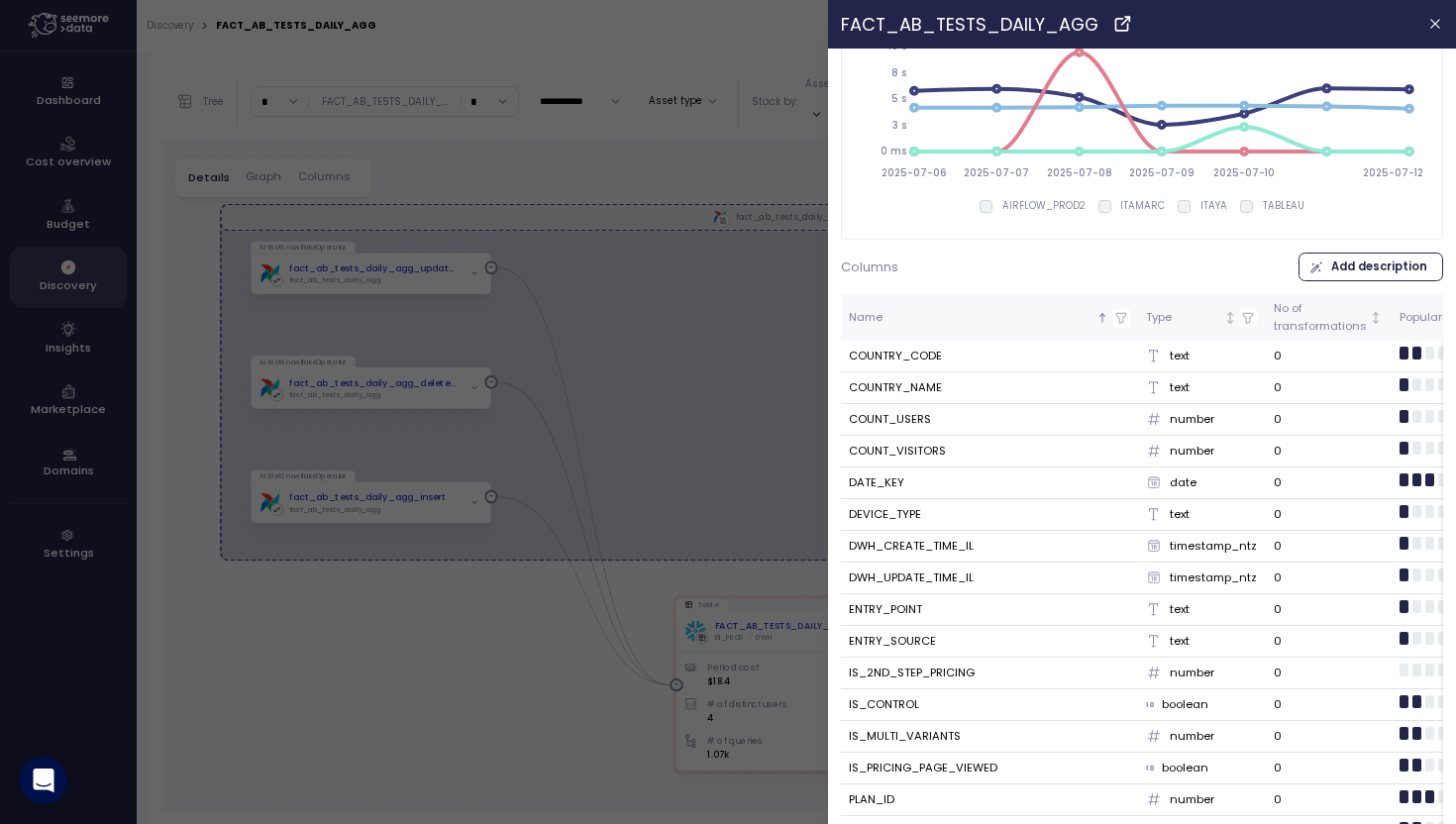 click on "DATE_KEY" at bounding box center (877, 483) 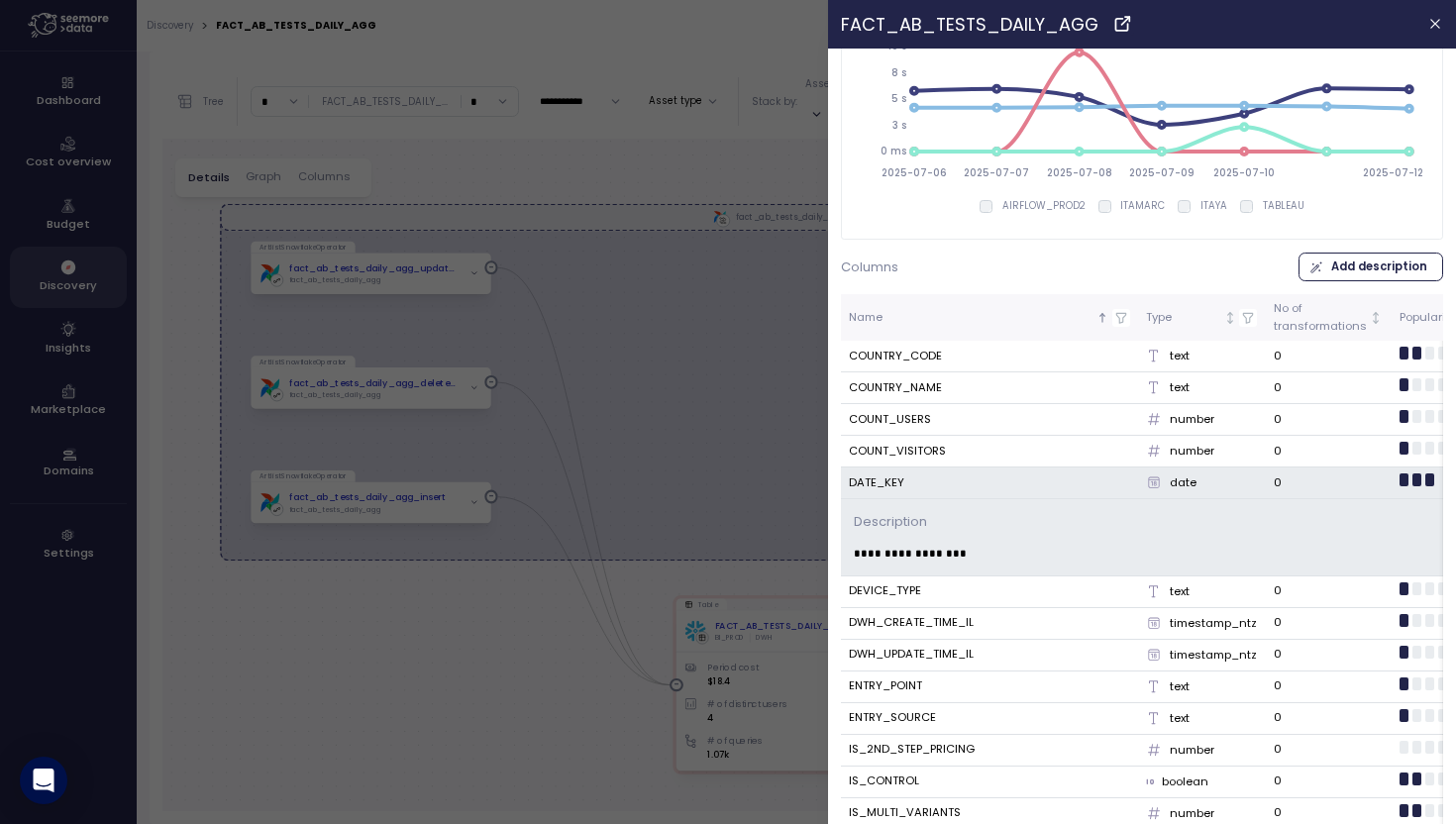 scroll, scrollTop: 0, scrollLeft: 177, axis: horizontal 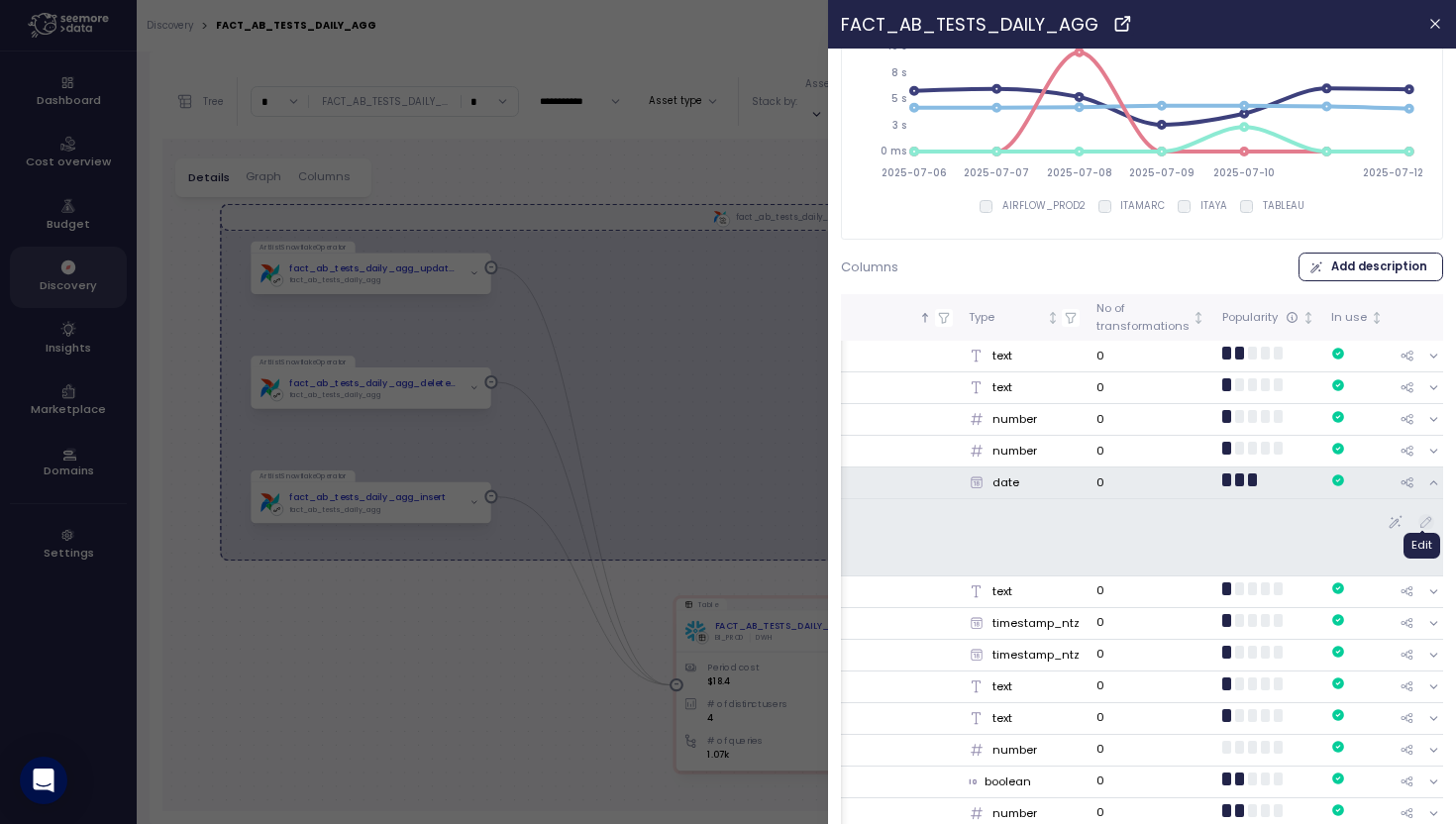 click 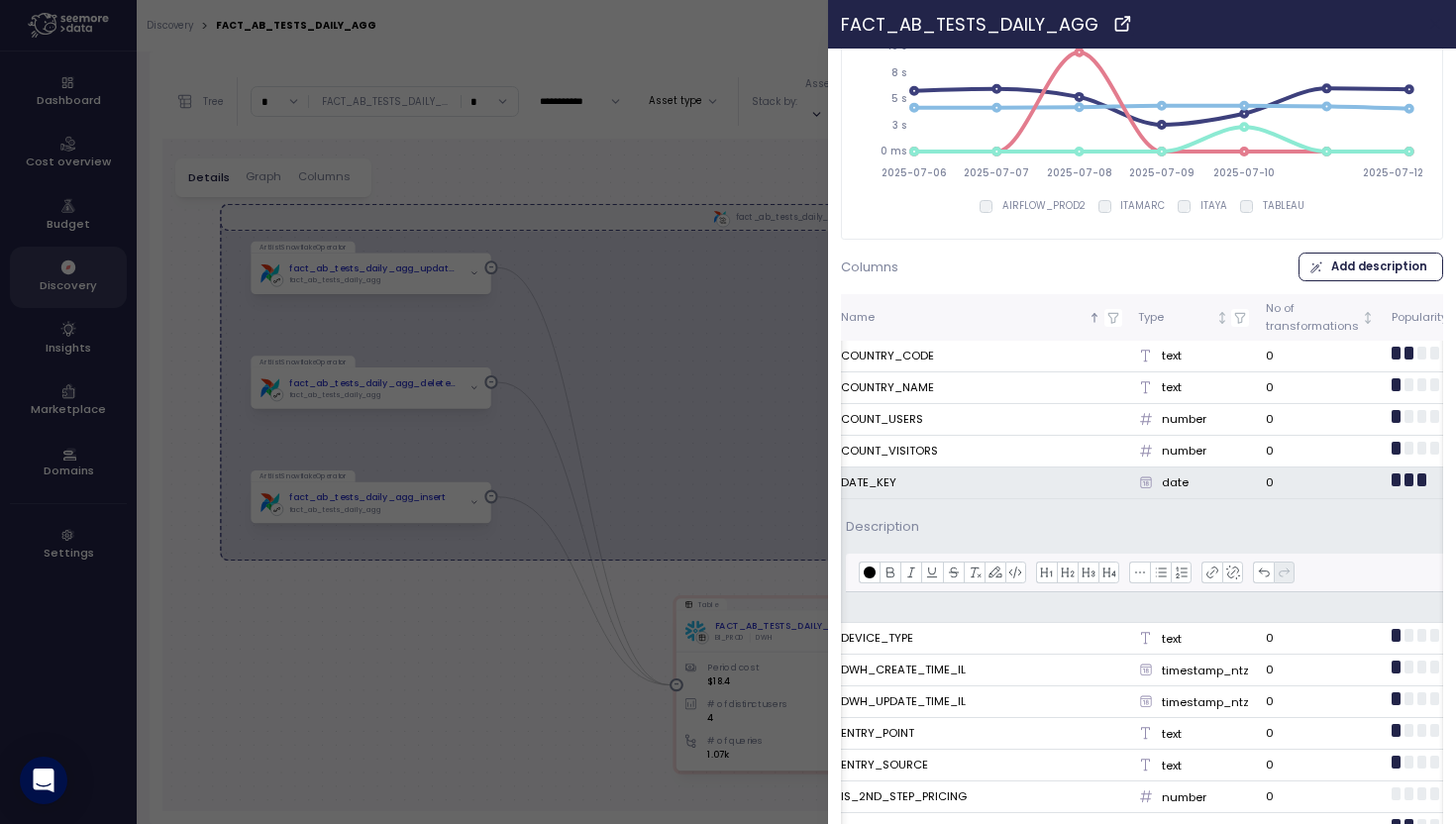 click 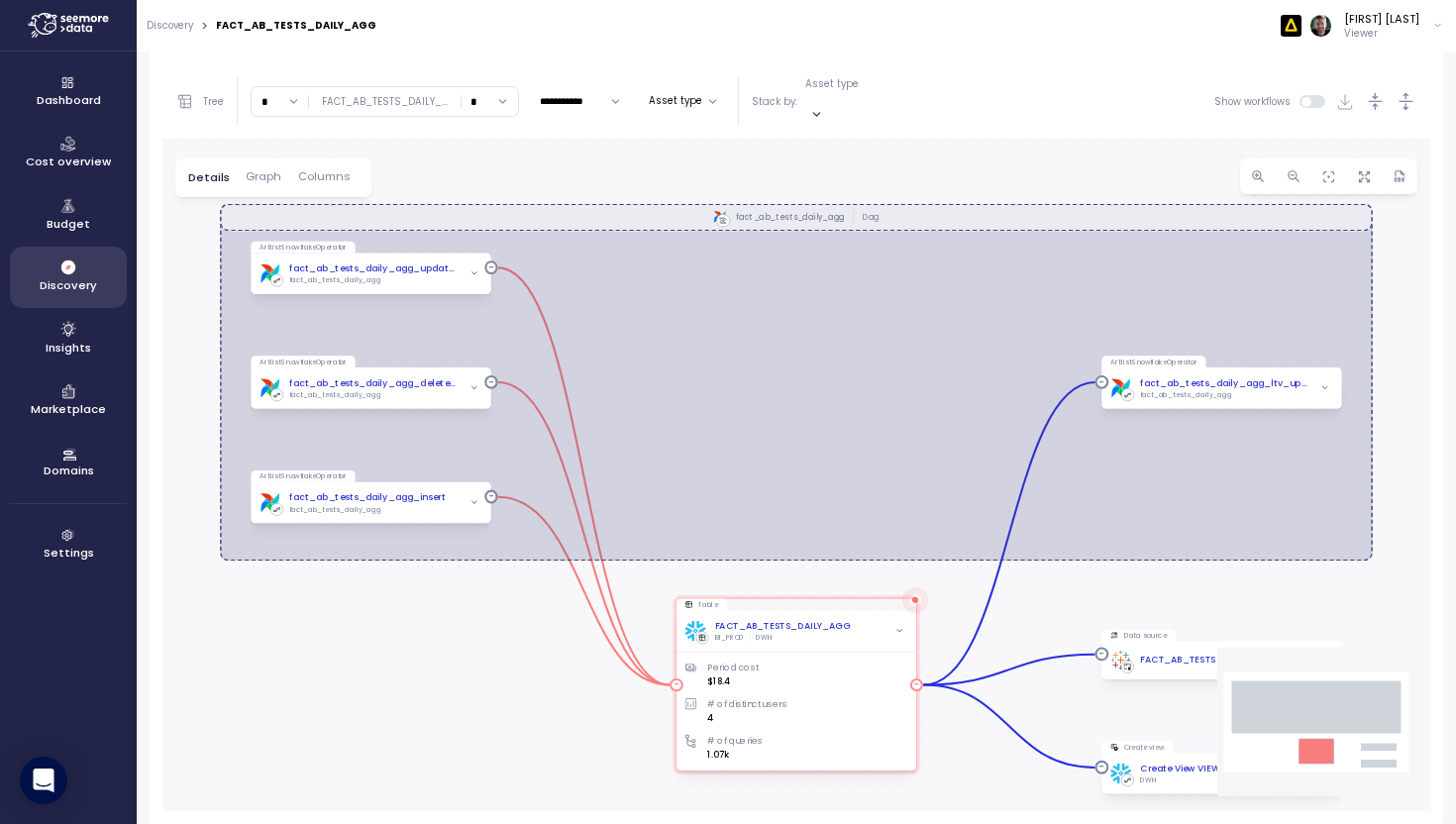 click on "Period cost" at bounding box center [807, 669] 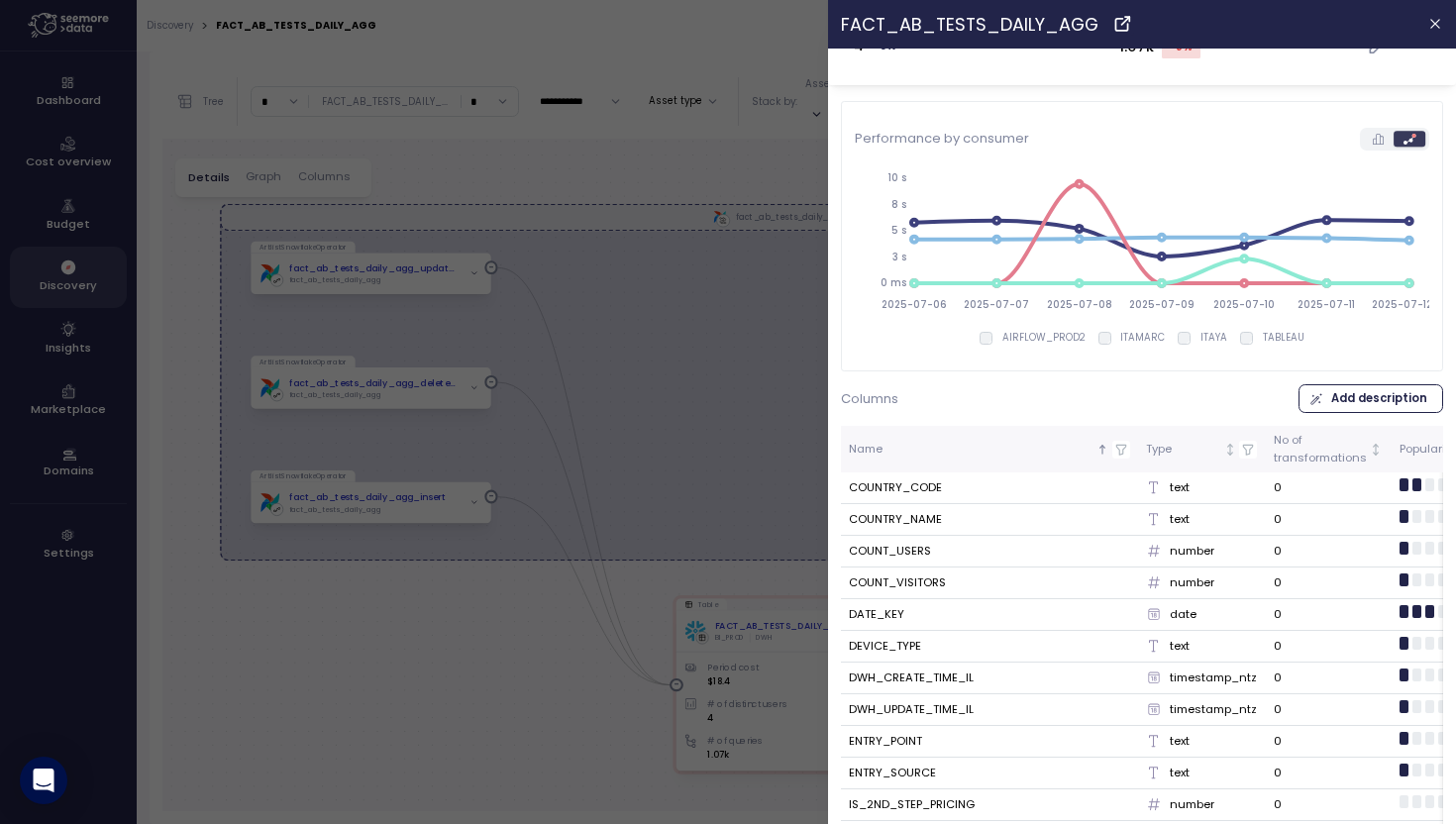 scroll, scrollTop: 338, scrollLeft: 0, axis: vertical 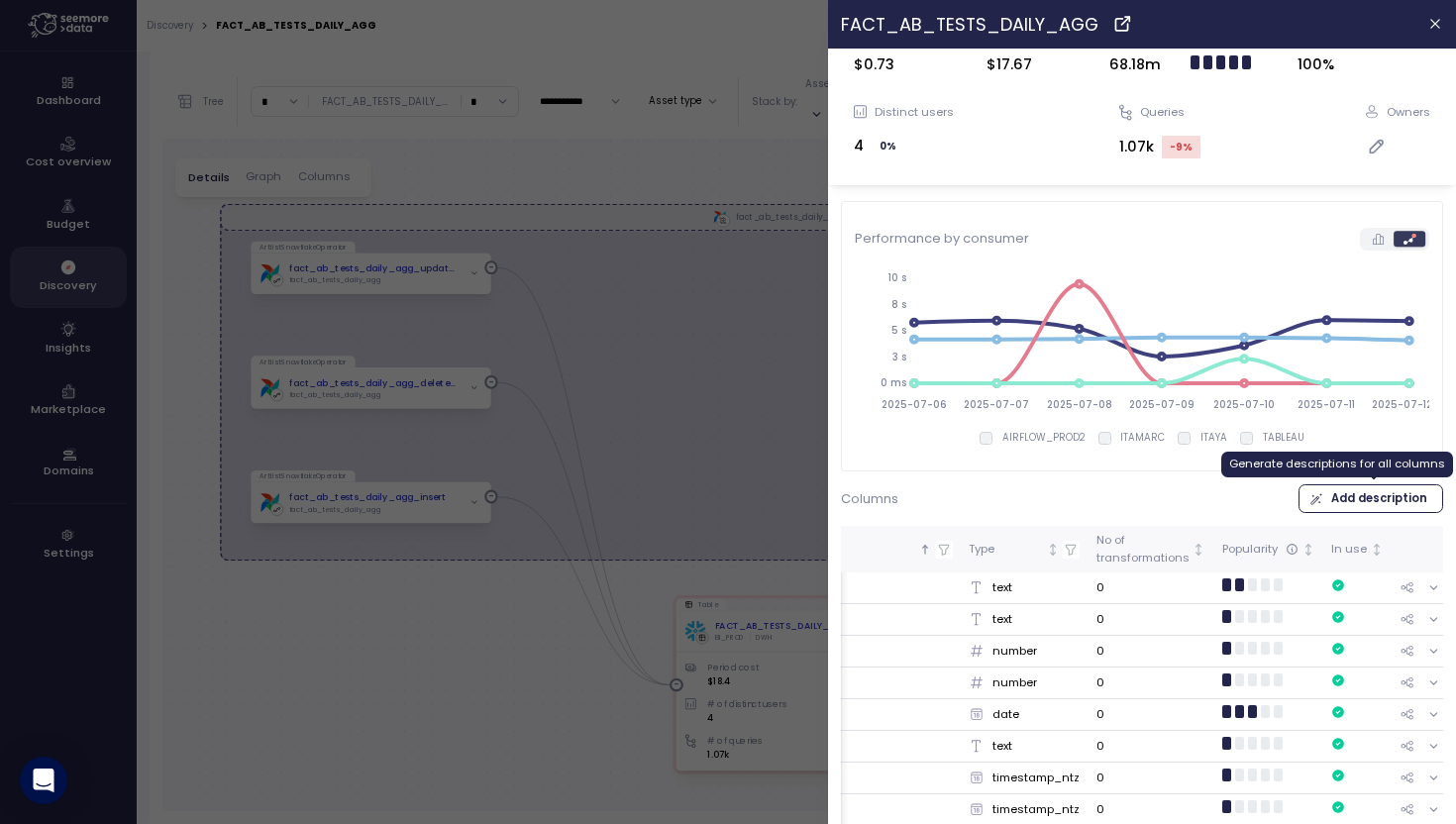 click on "Add description" at bounding box center [1379, 498] 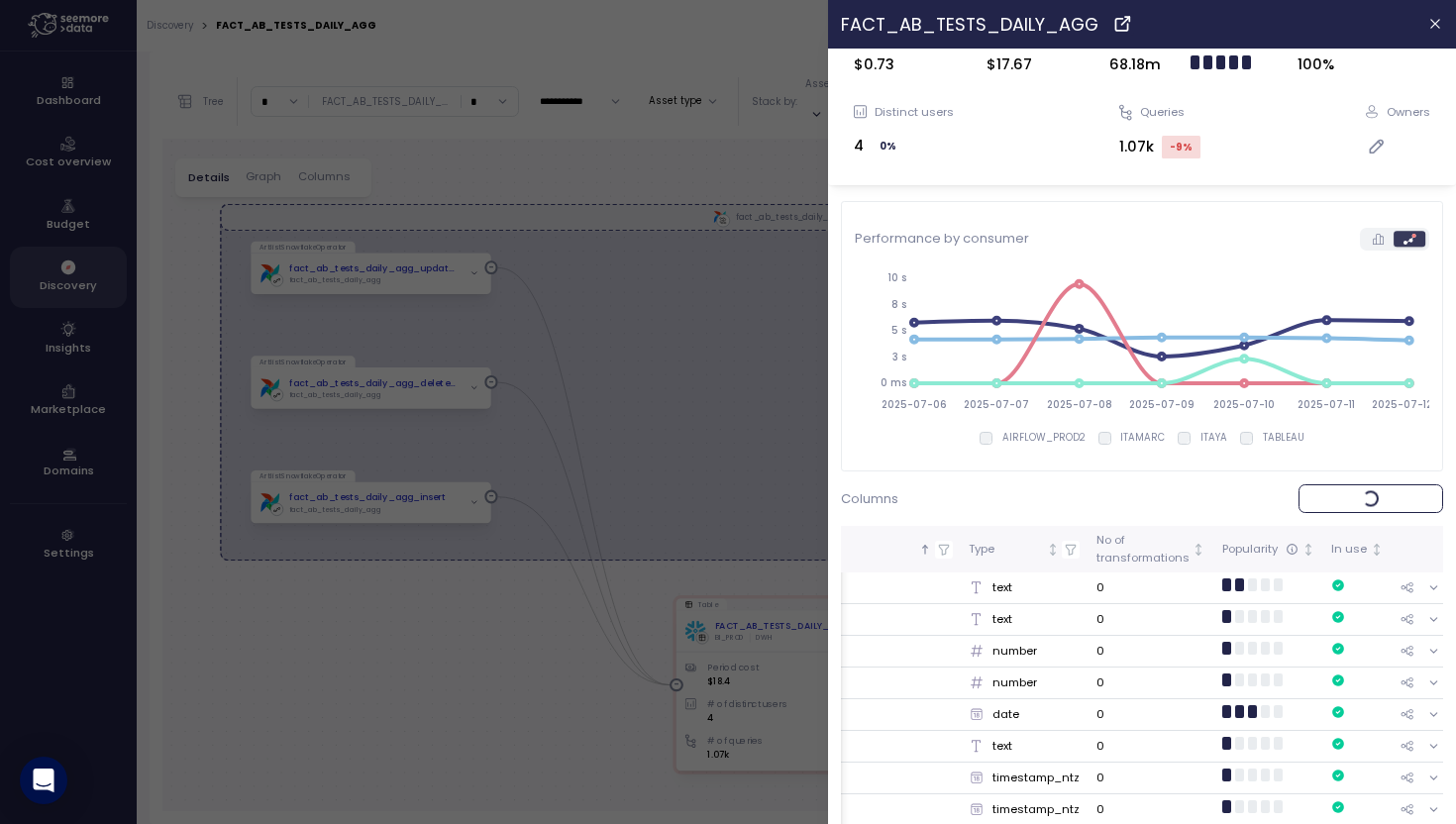 click on "Columns Add description" at bounding box center (1142, 498) 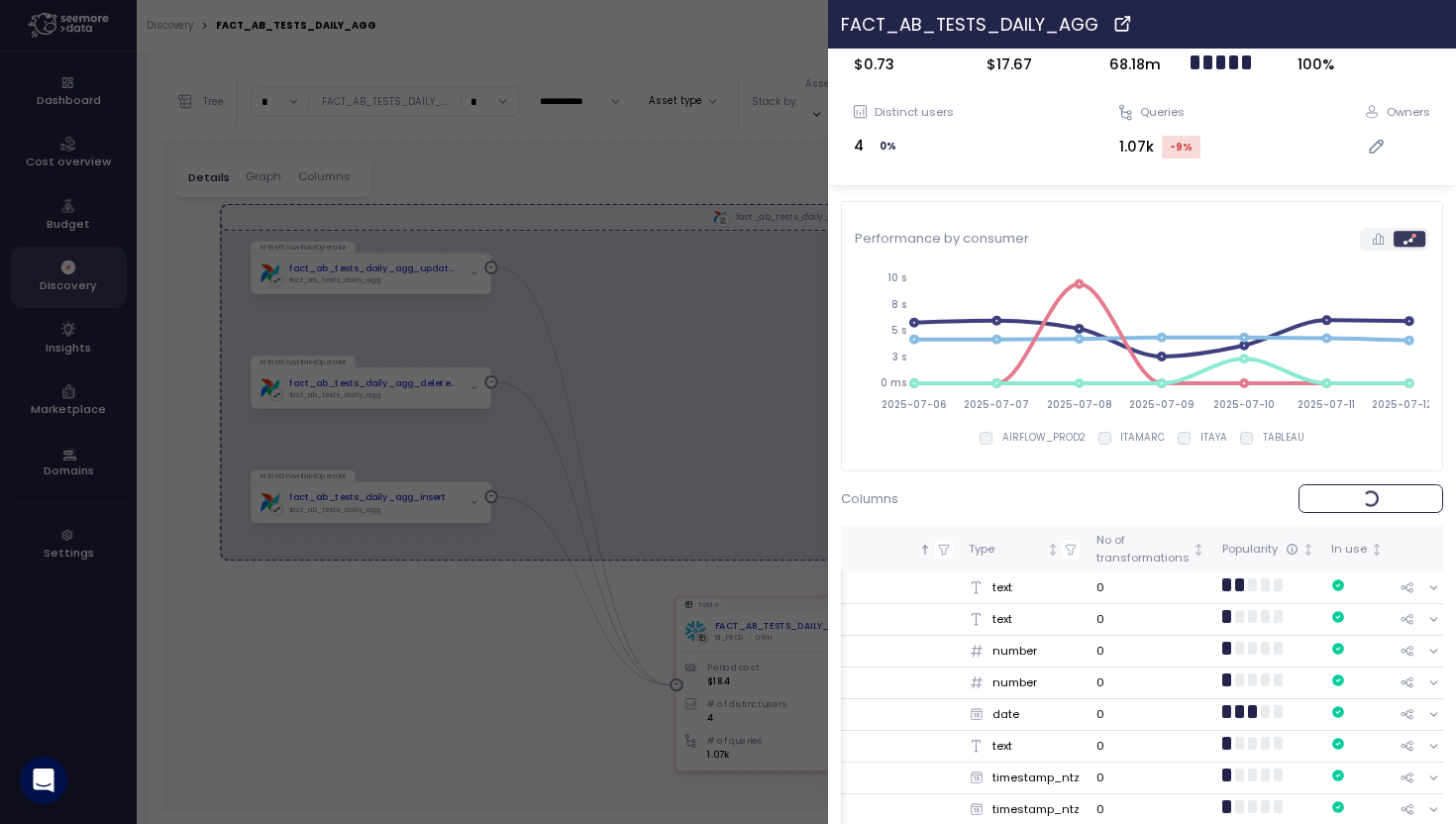 click 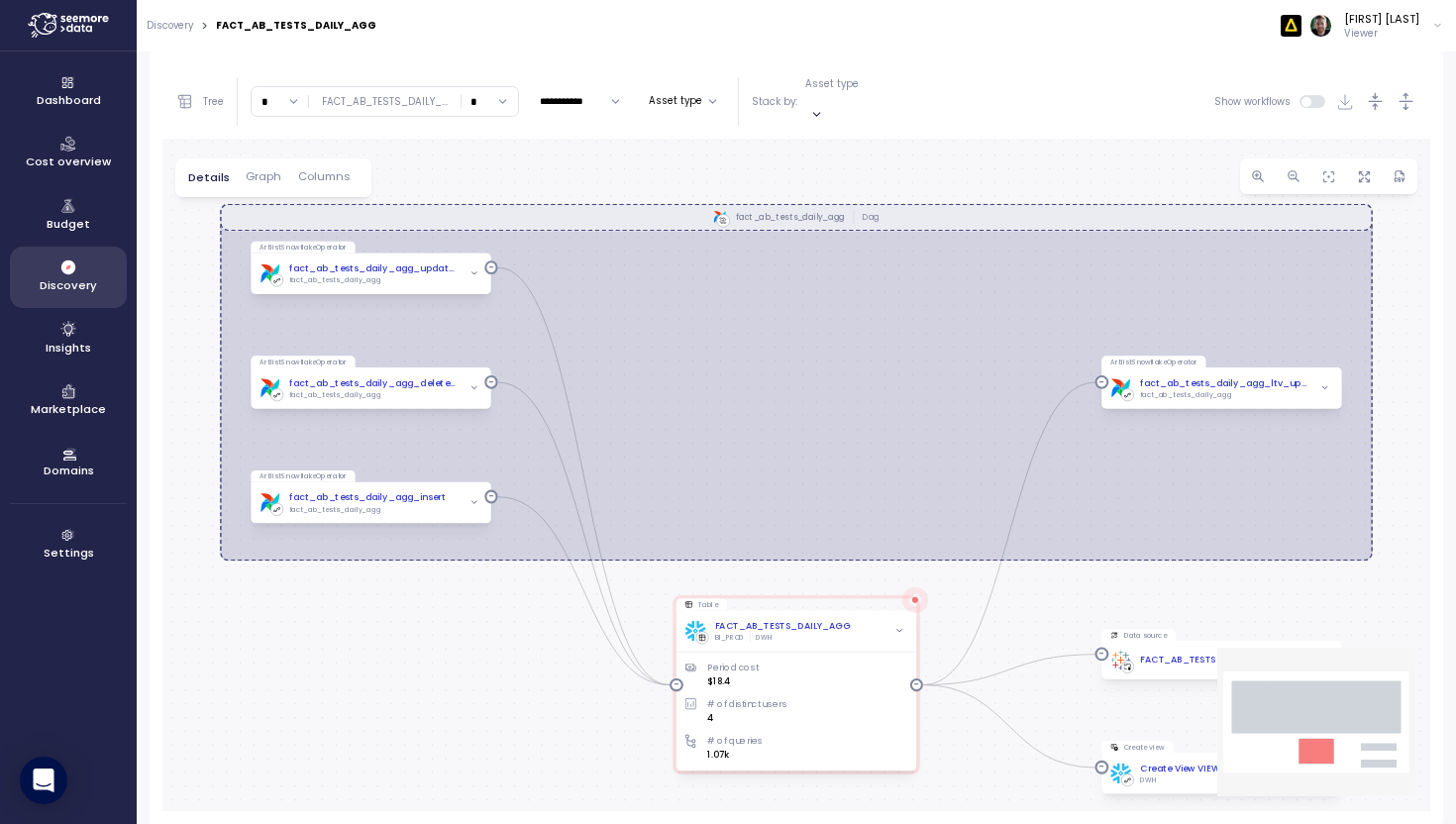scroll, scrollTop: 0, scrollLeft: 0, axis: both 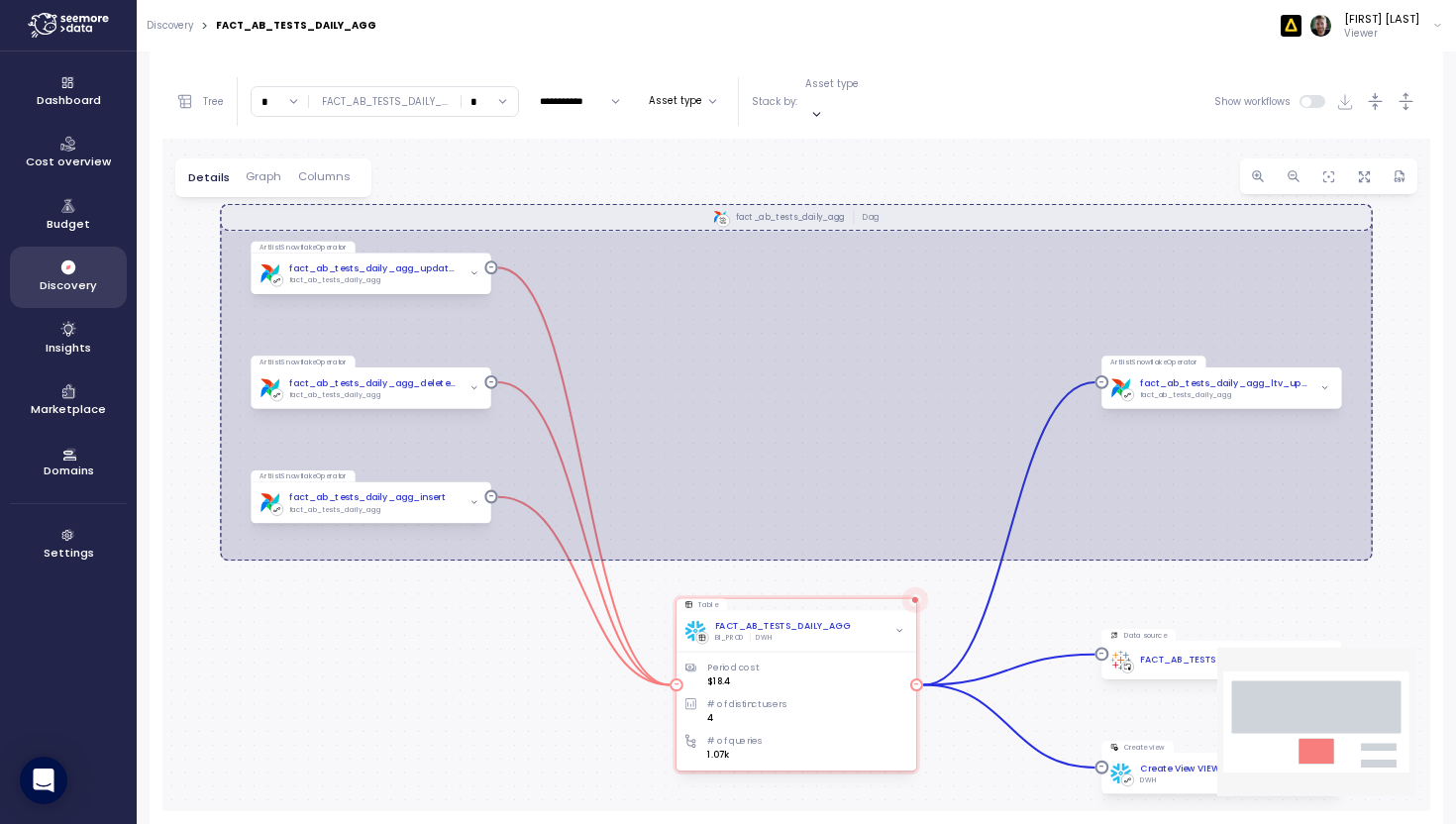 click on "Period cost" at bounding box center [807, 669] 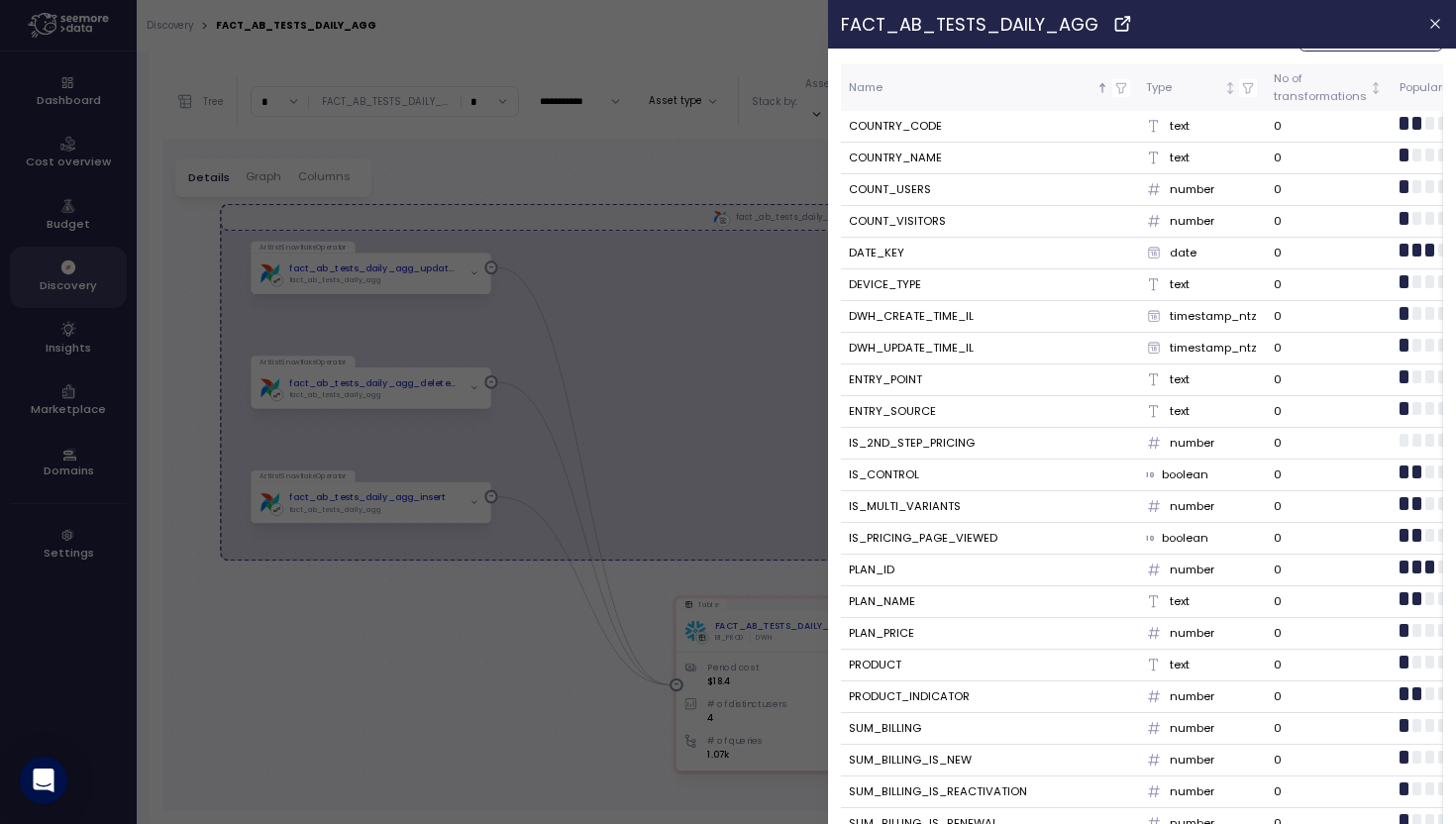 scroll, scrollTop: 0, scrollLeft: 0, axis: both 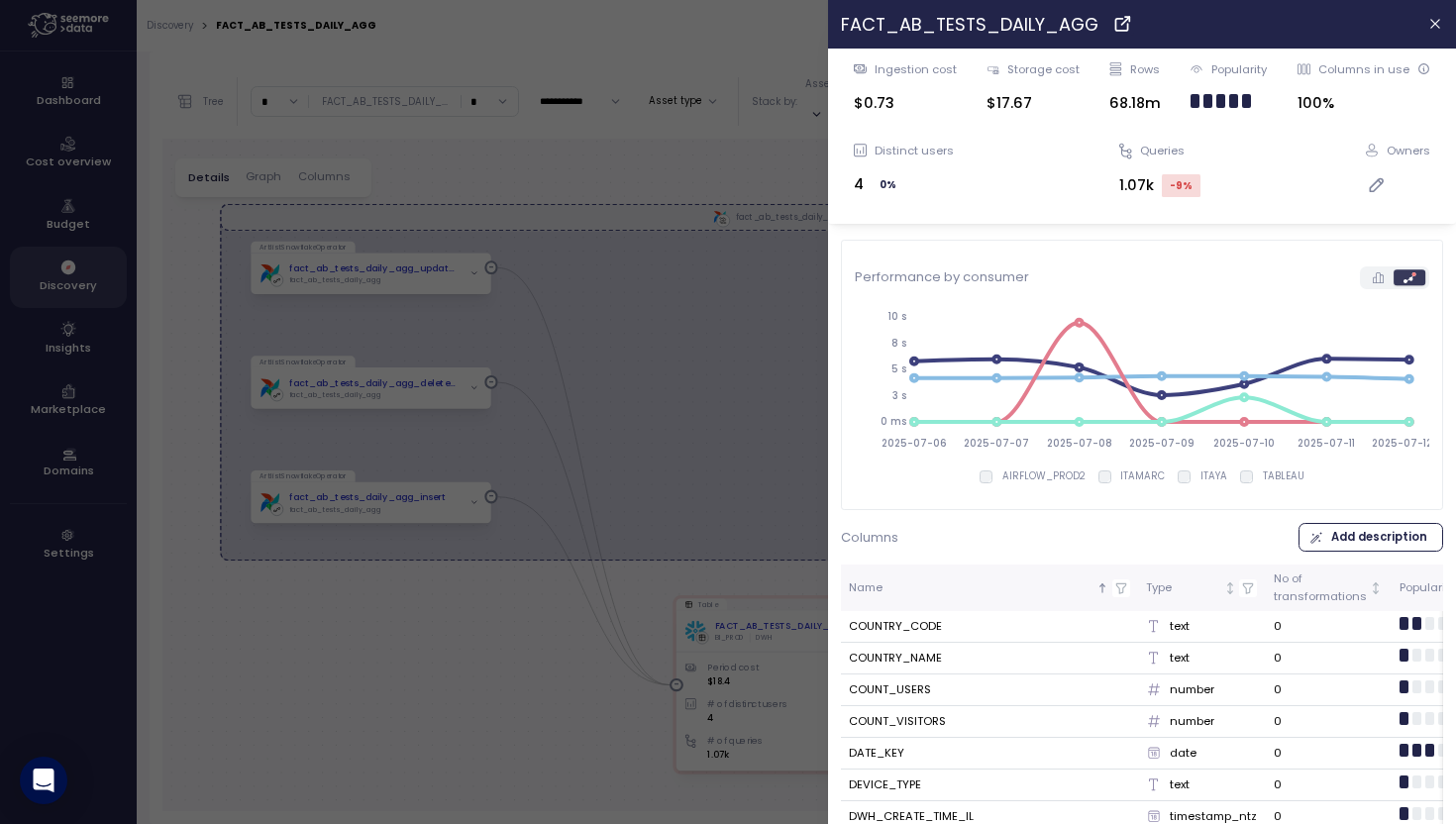 click at bounding box center [728, 412] 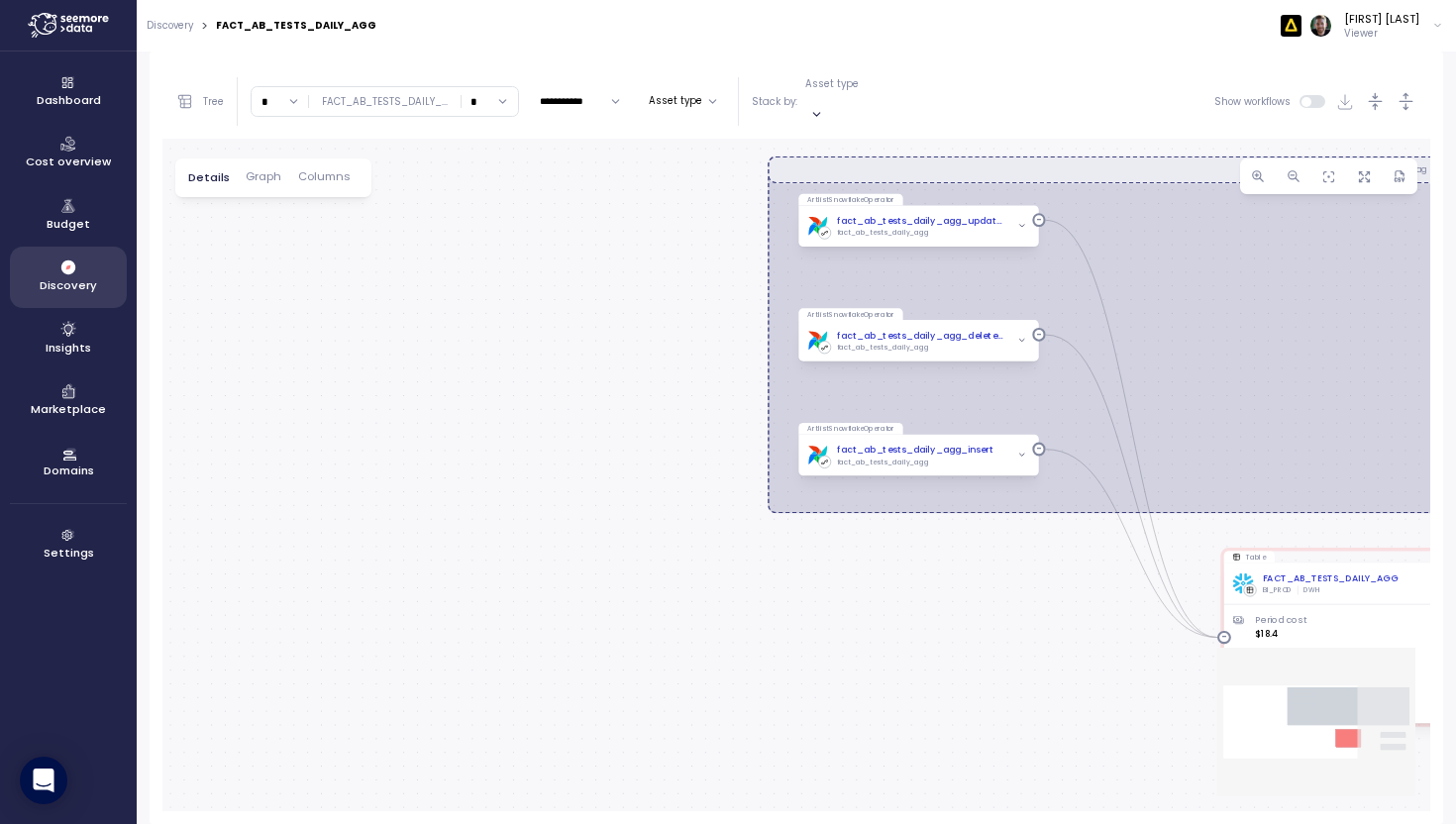 drag, startPoint x: 475, startPoint y: 668, endPoint x: 1023, endPoint y: 620, distance: 550.0982 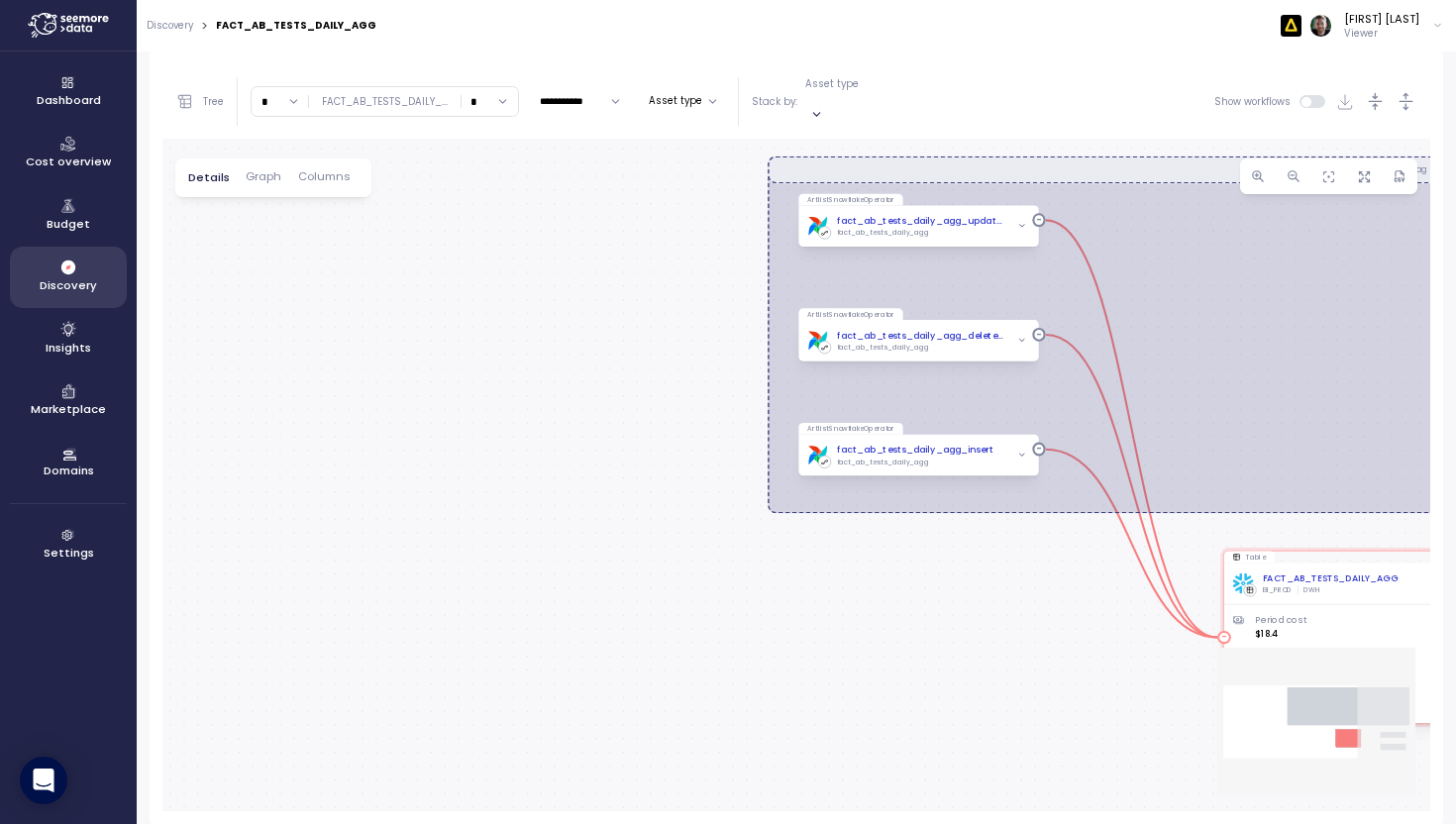 click on "FACT_AB_TESTS_DAILY_AGG" at bounding box center (1330, 579) 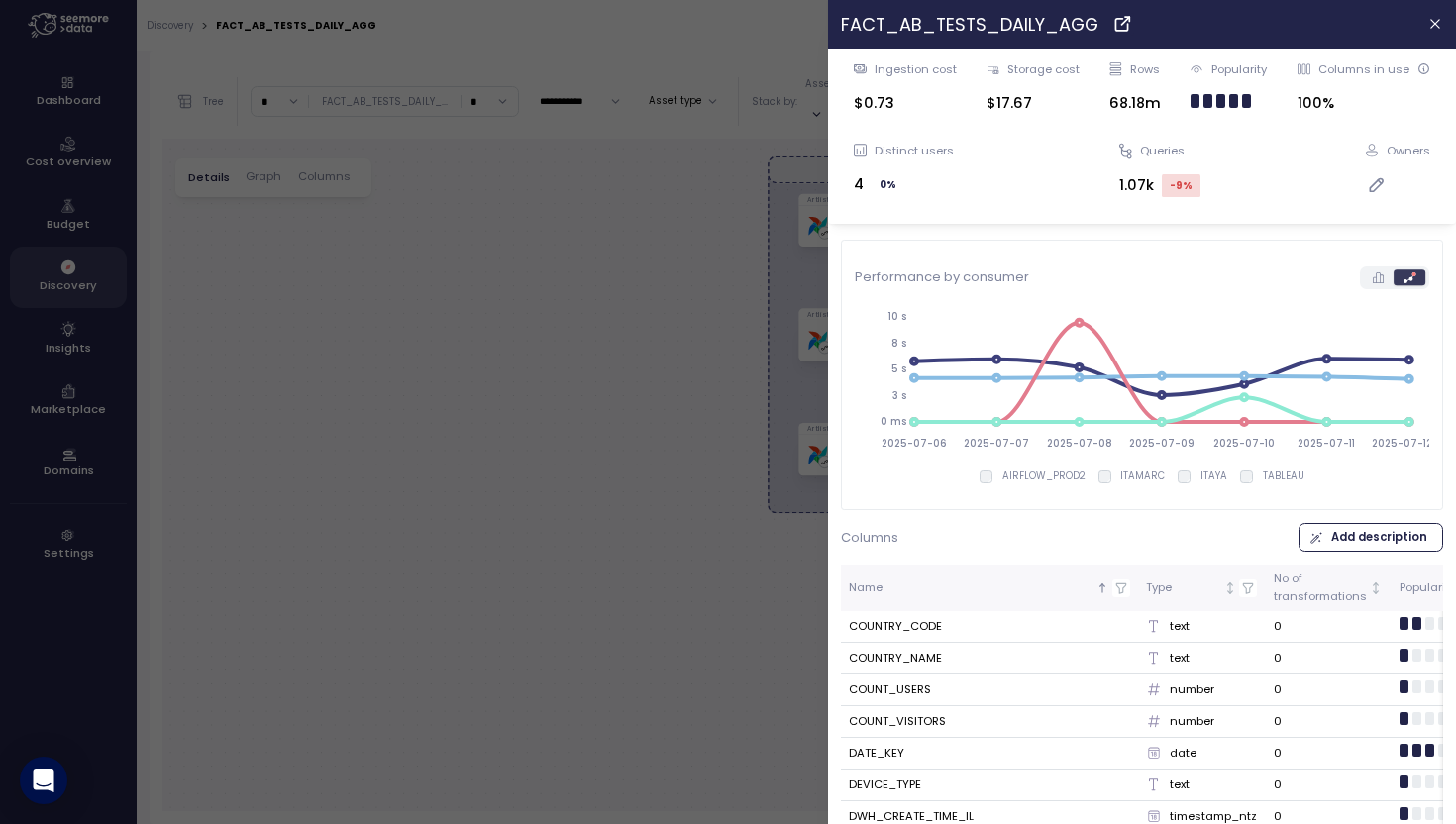 click on "Ingestion cost" at bounding box center [915, 69] 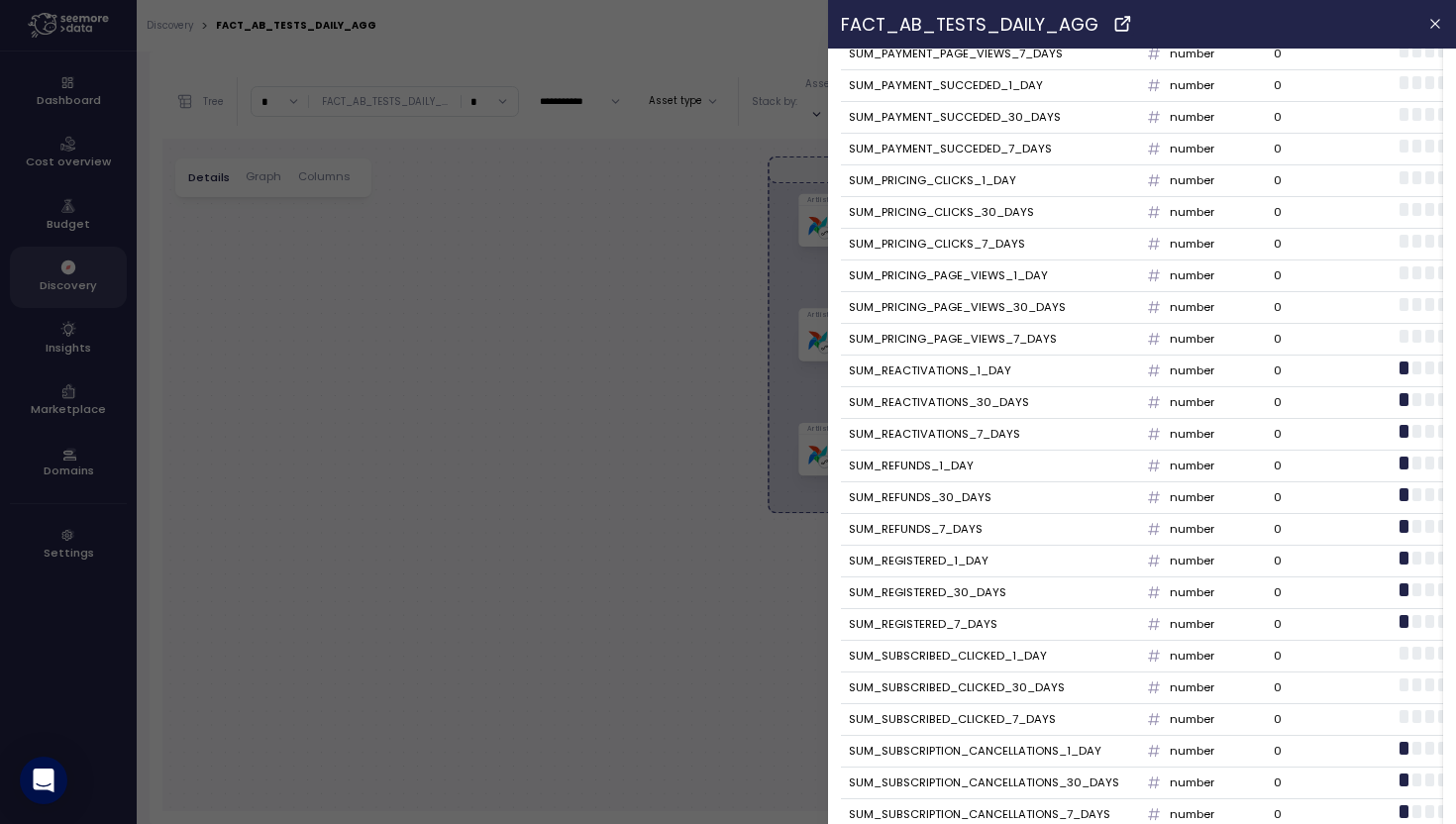 scroll, scrollTop: 2580, scrollLeft: 0, axis: vertical 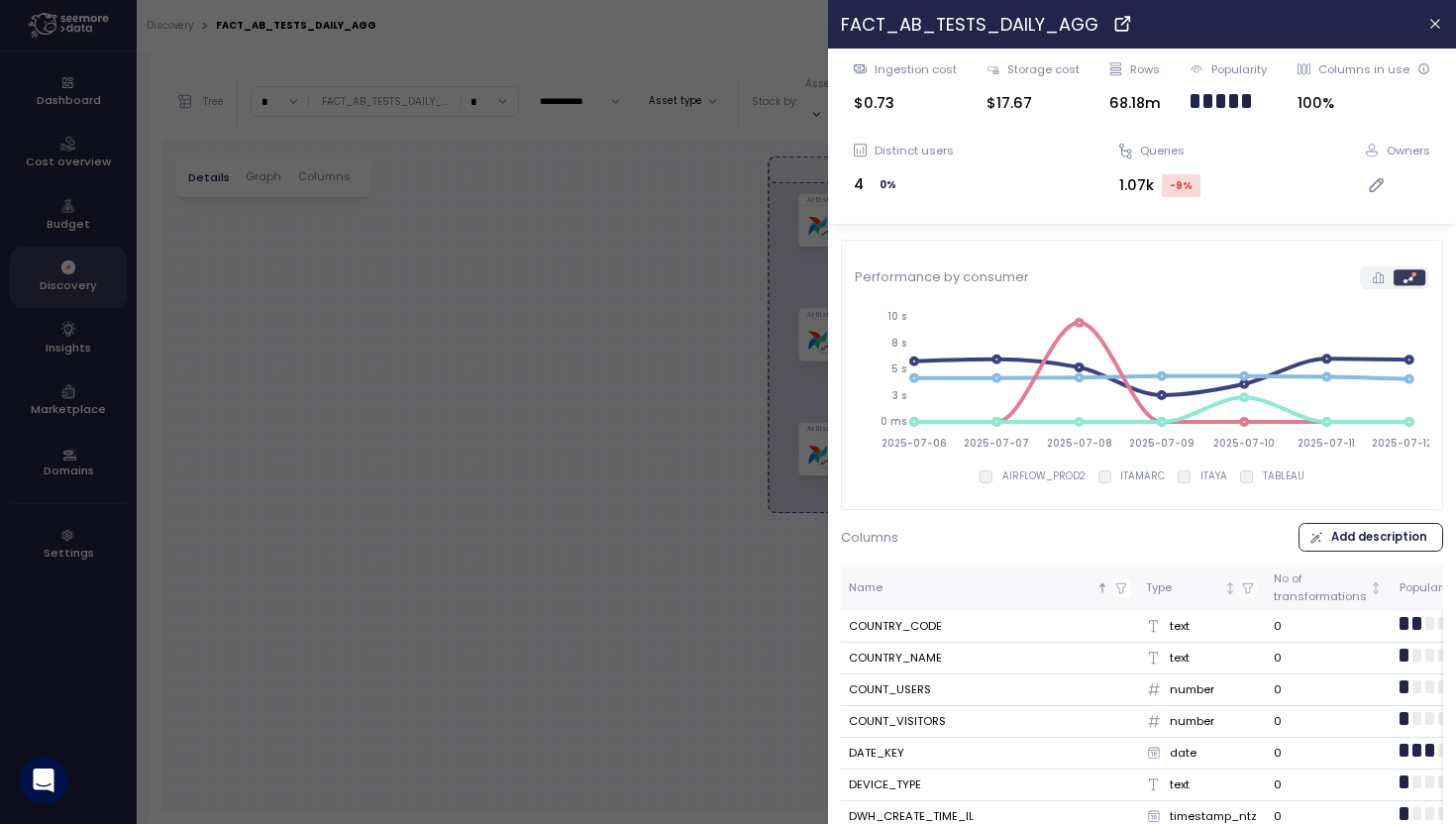 drag, startPoint x: 1442, startPoint y: 19, endPoint x: 1101, endPoint y: 18, distance: 341.00147 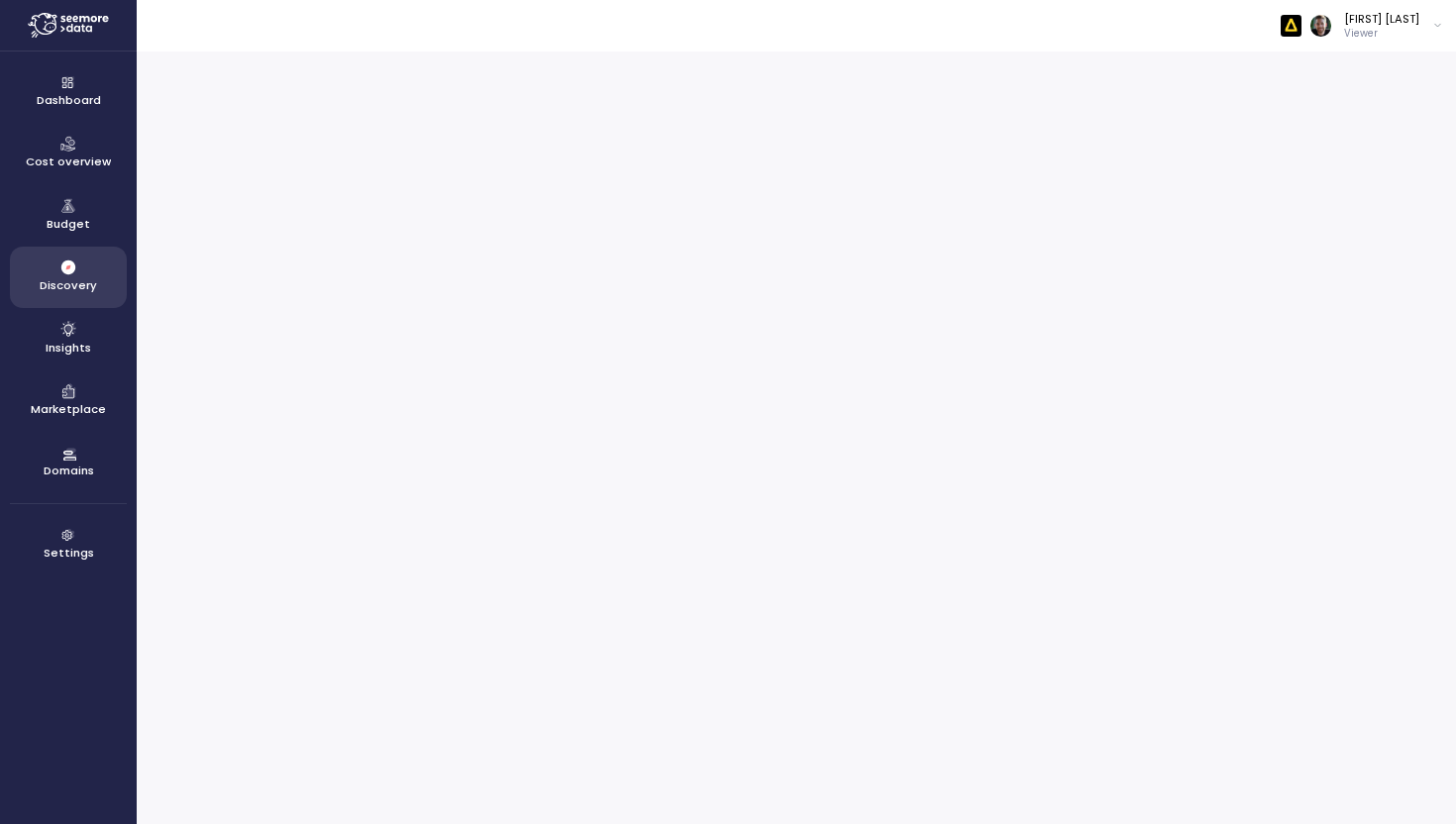 scroll, scrollTop: 0, scrollLeft: 0, axis: both 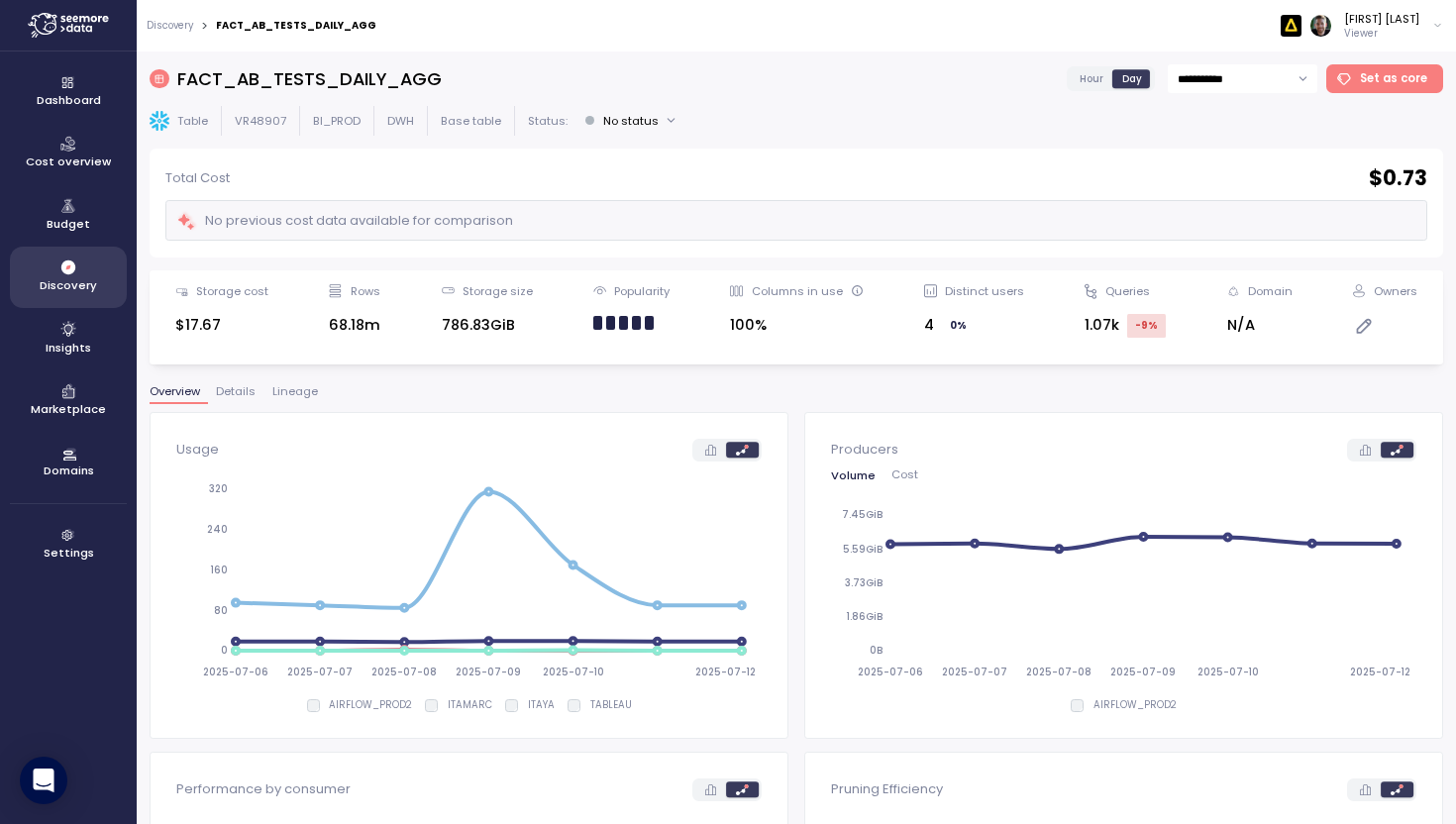 click on "No previous cost data available for comparison" at bounding box center [345, 221] 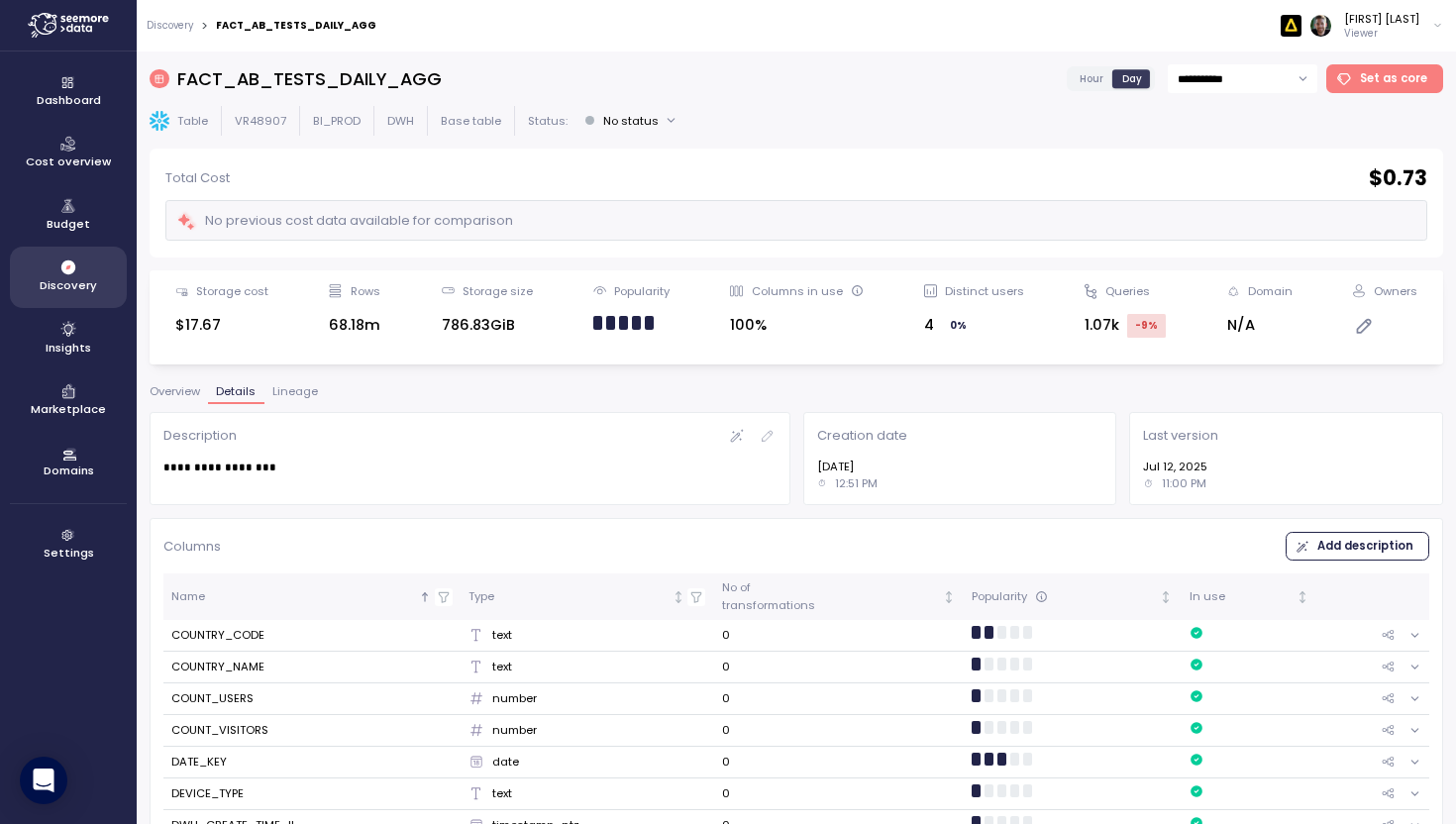 scroll, scrollTop: 178, scrollLeft: 0, axis: vertical 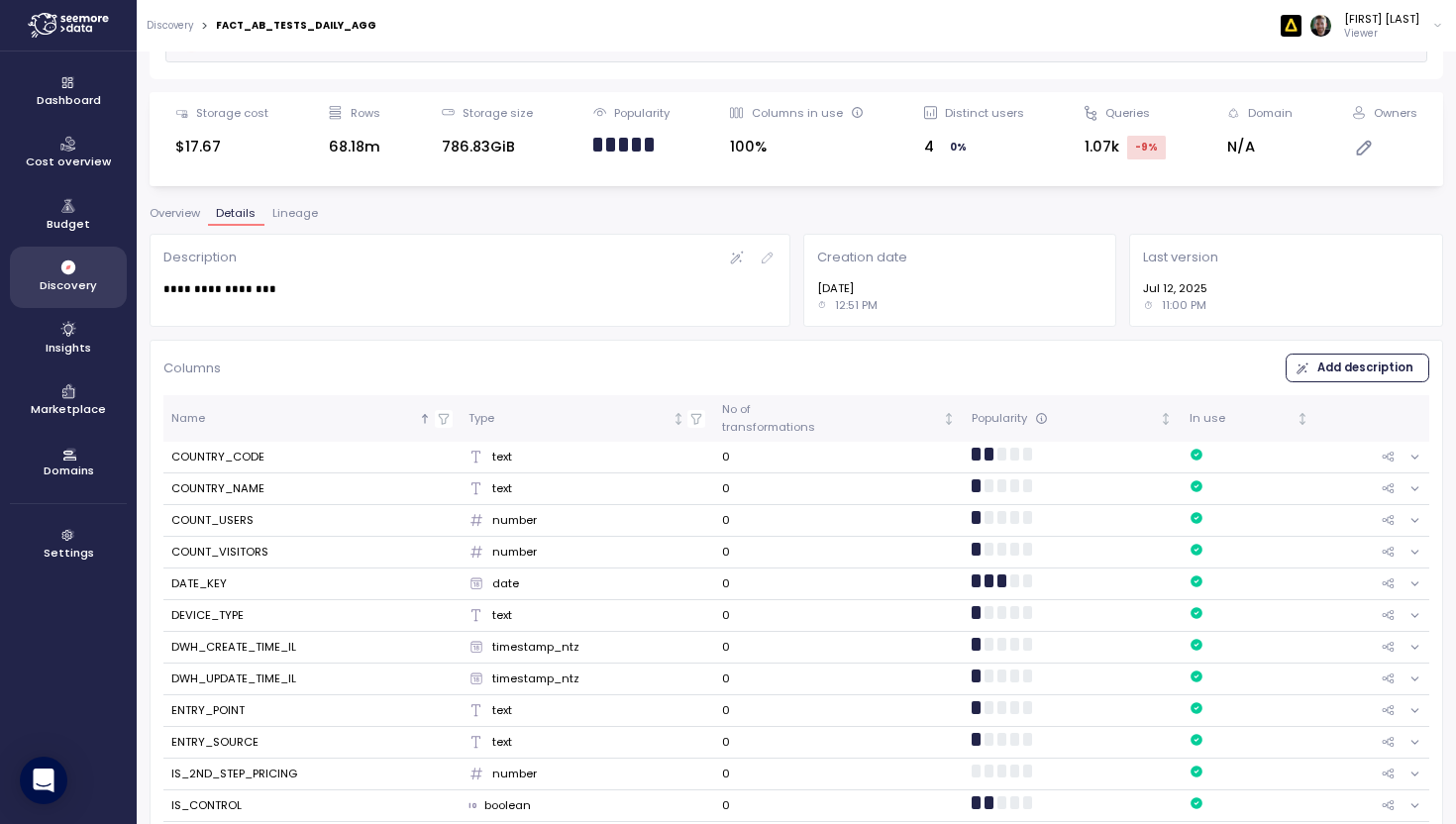 click on "Lineage" at bounding box center [295, 213] 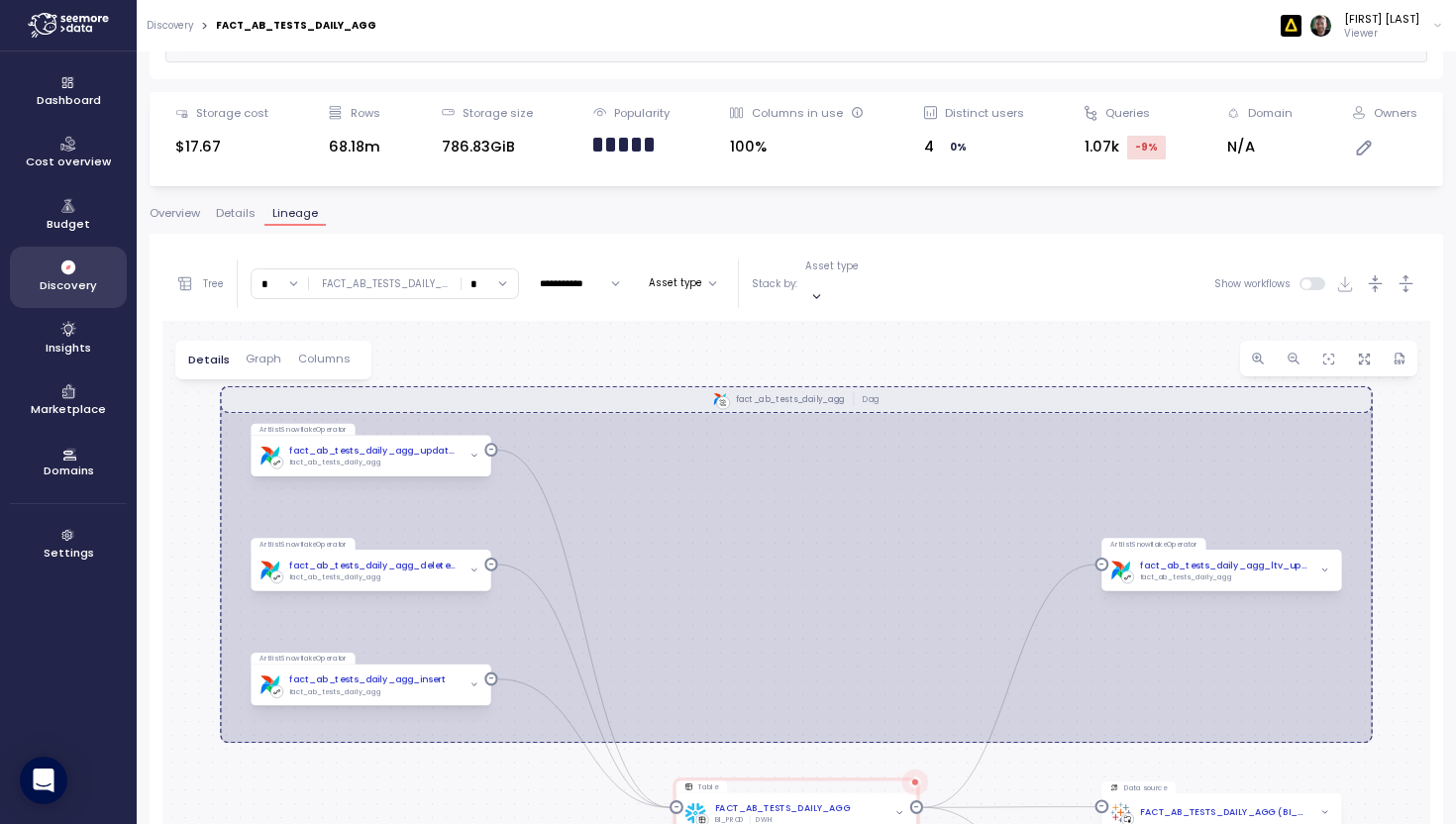 scroll, scrollTop: 318, scrollLeft: 0, axis: vertical 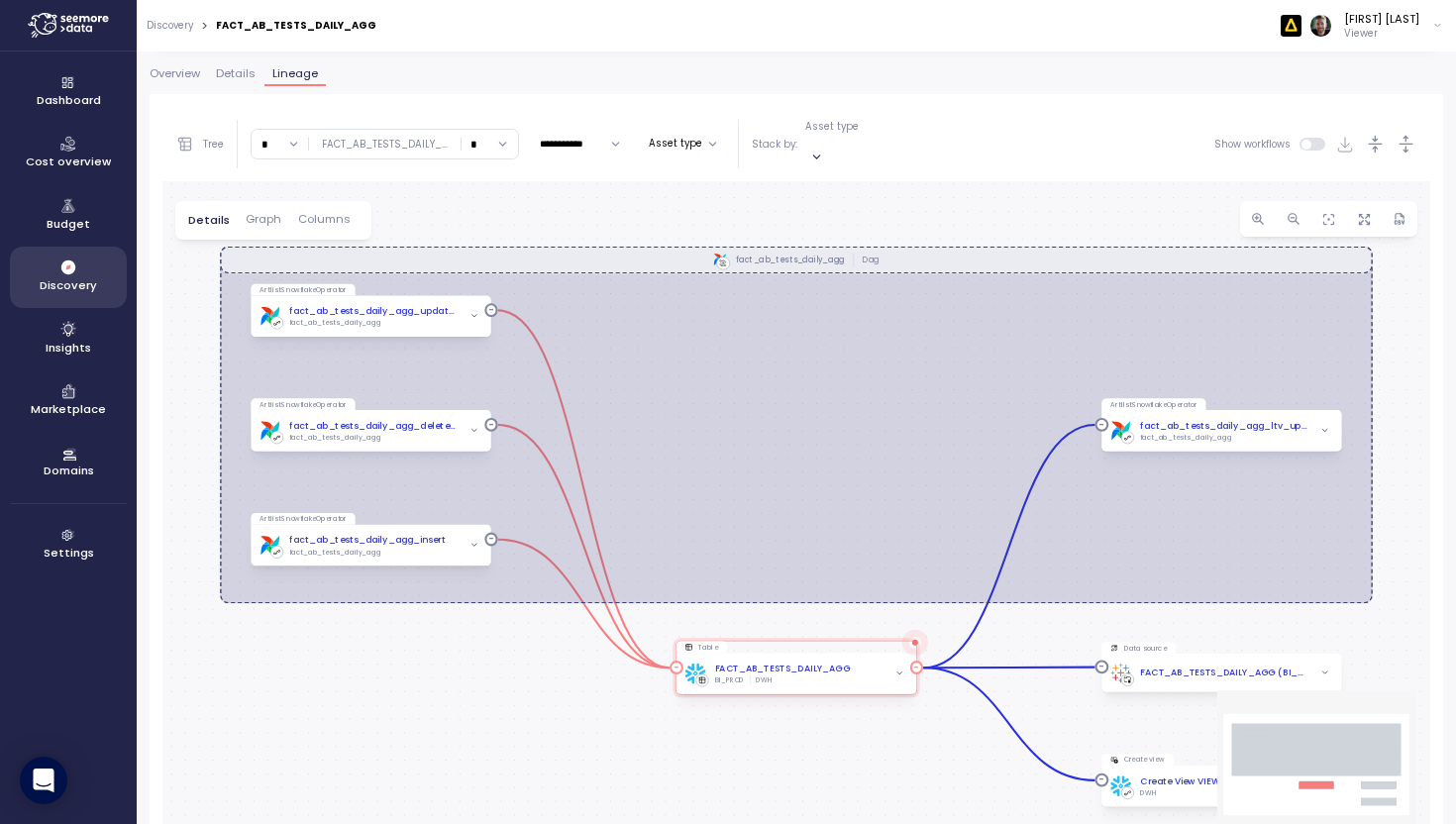click at bounding box center (899, 673) 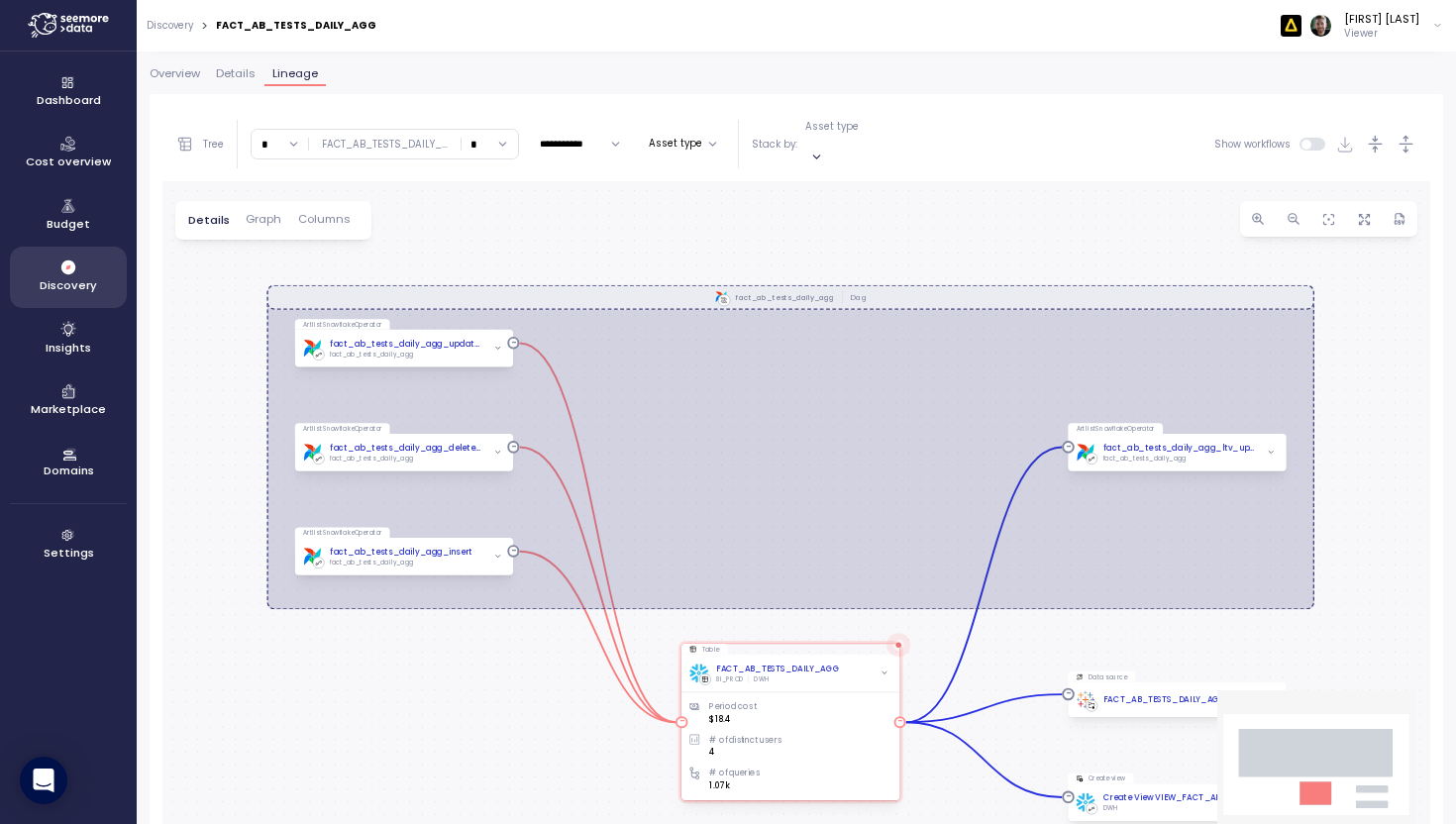 click on "FACT_AB_TESTS_DAILY_AGG" at bounding box center [778, 669] 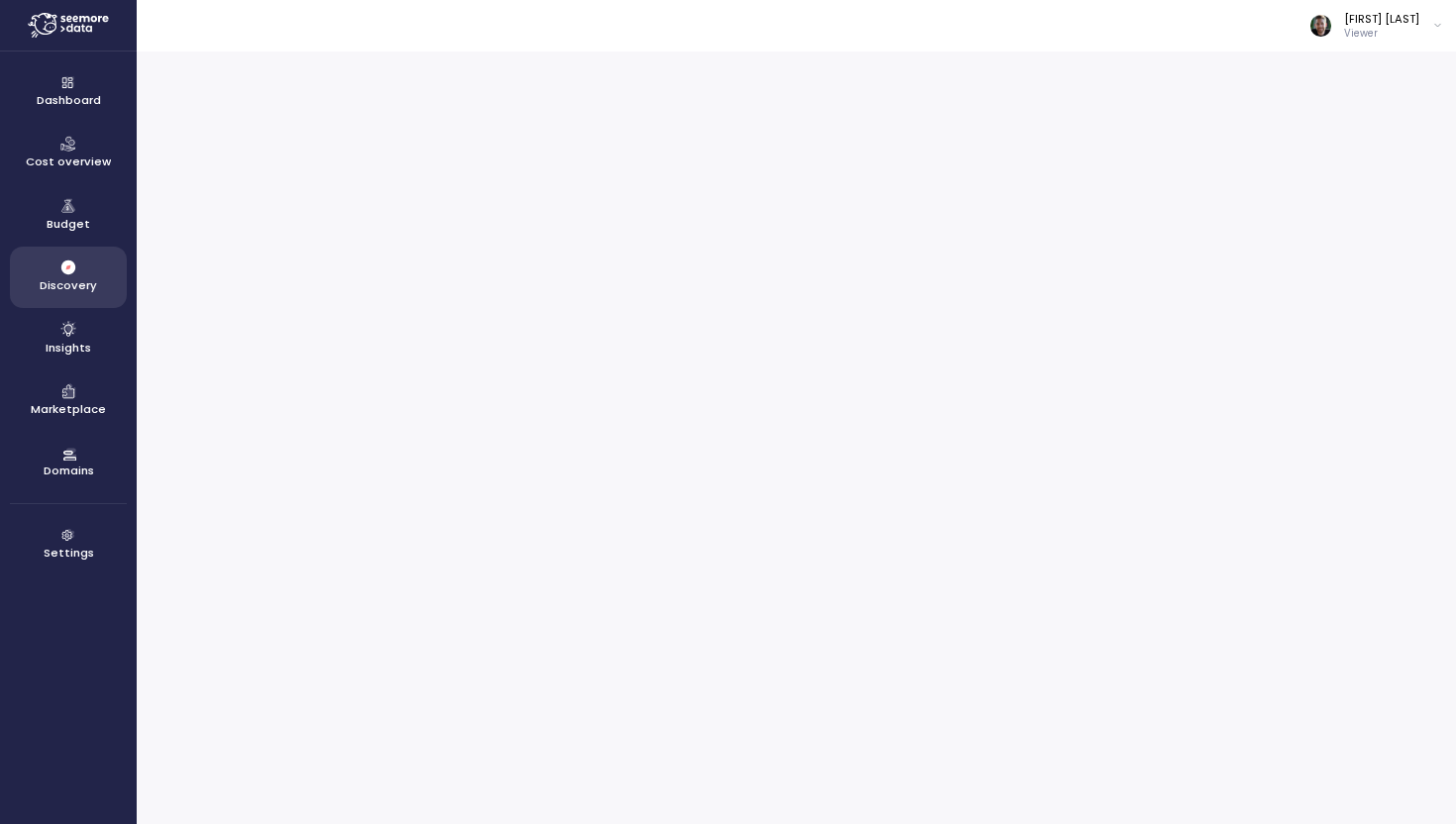 scroll, scrollTop: 0, scrollLeft: 0, axis: both 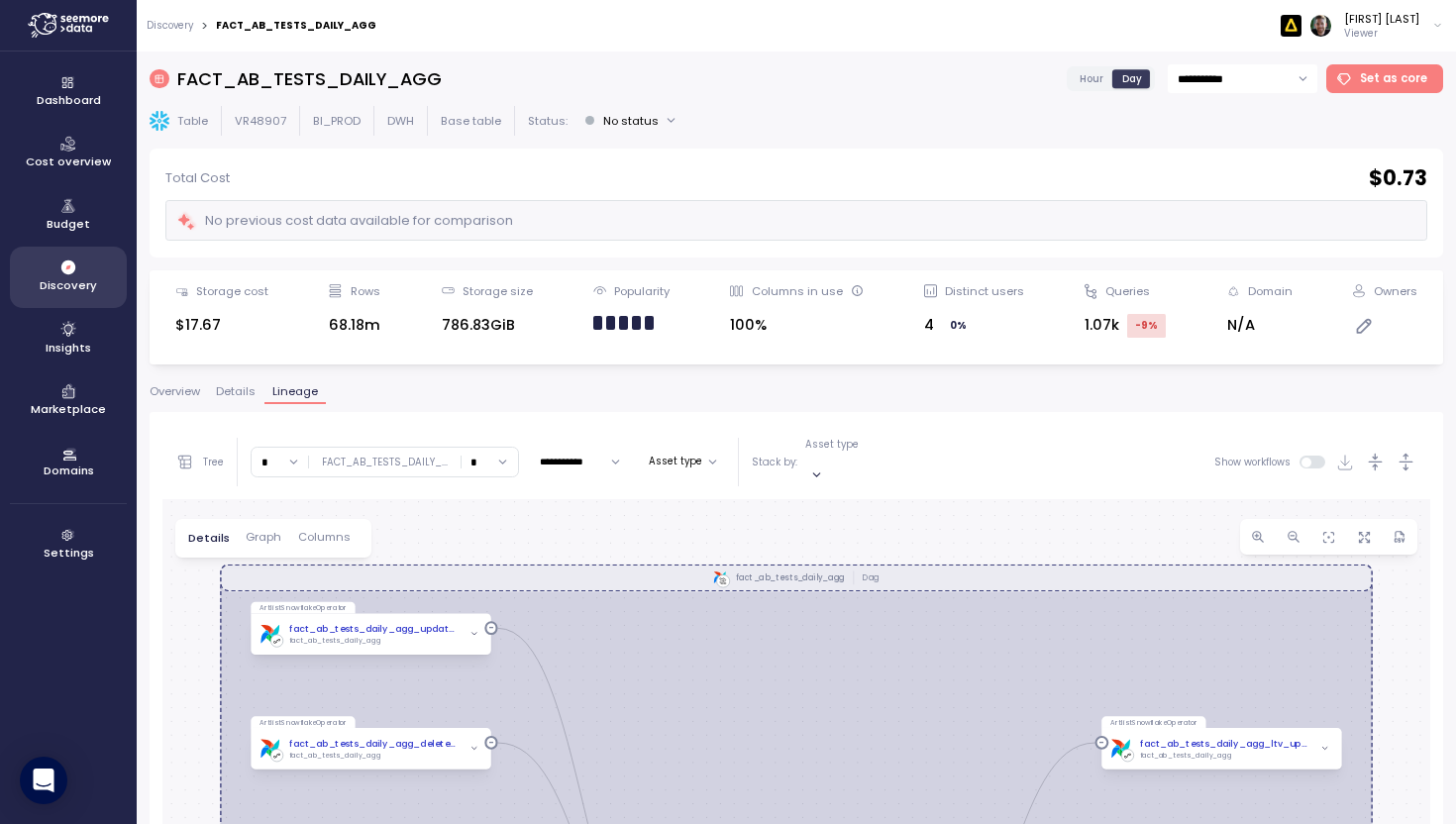 click on "Details" at bounding box center [236, 391] 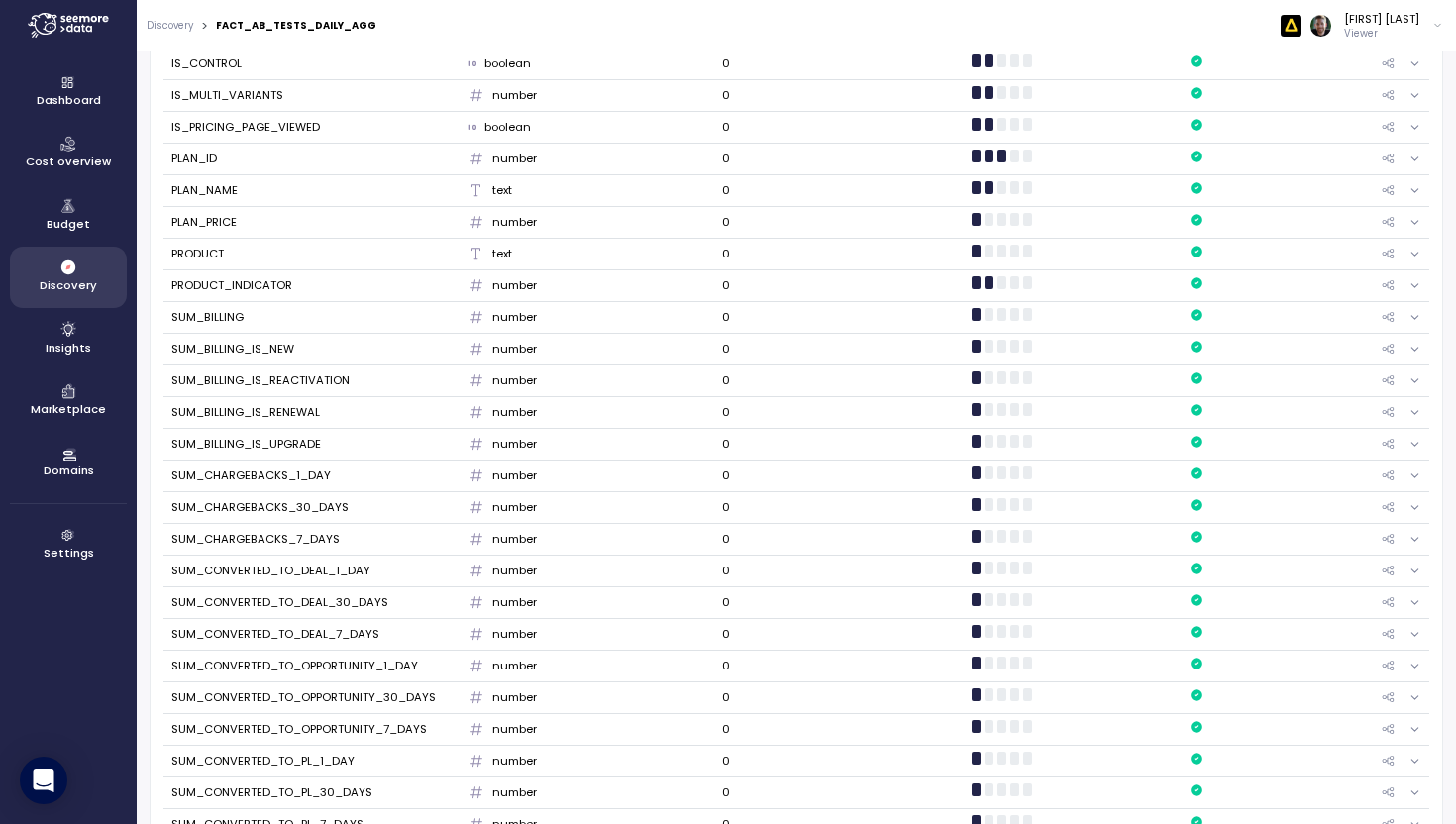 scroll, scrollTop: 2603, scrollLeft: 0, axis: vertical 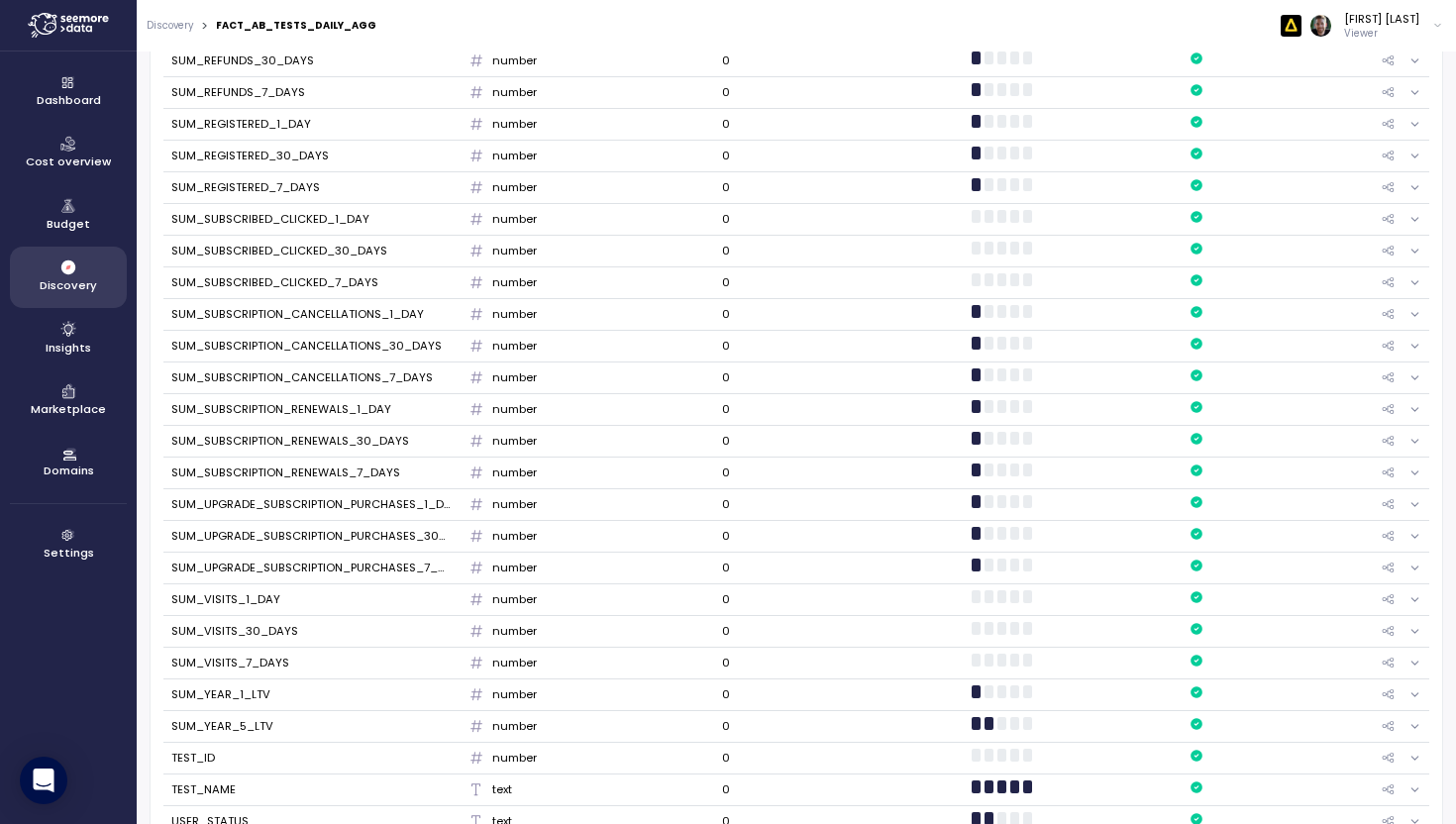 click on "TEST_NAME" at bounding box center (203, 790) 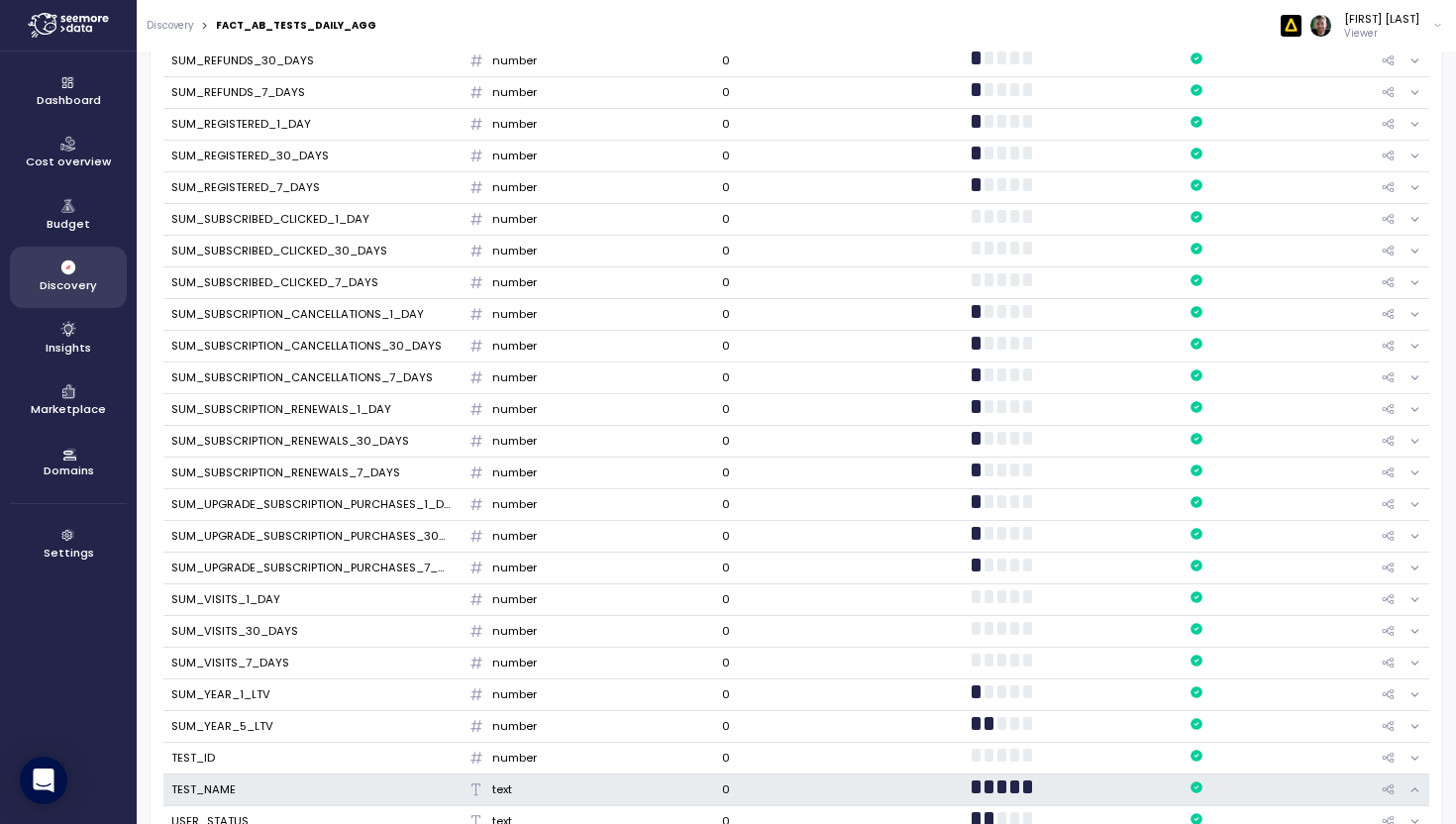 click on "TEST_NAME" at bounding box center (203, 790) 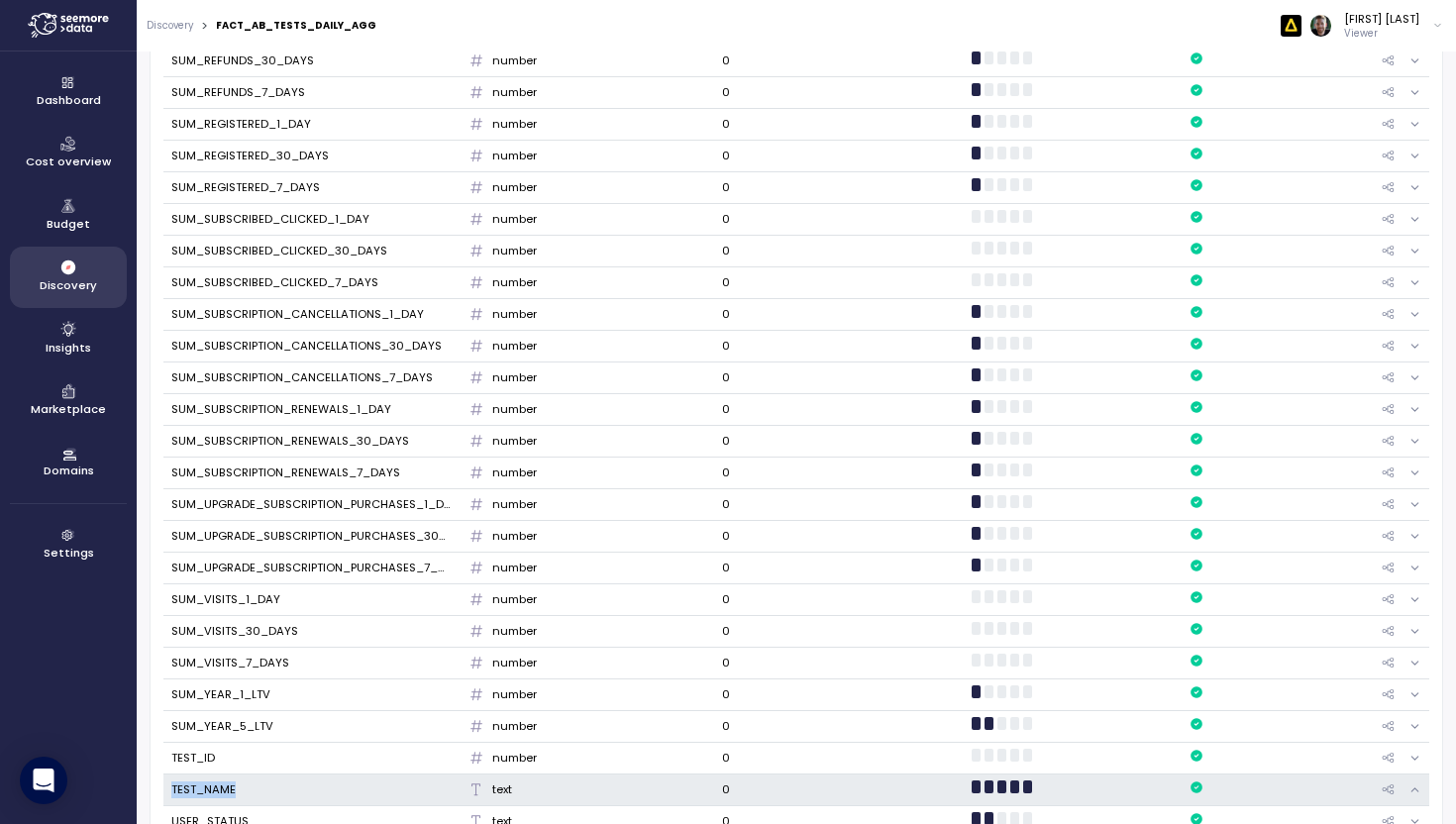 click on "TEST_NAME" at bounding box center [203, 790] 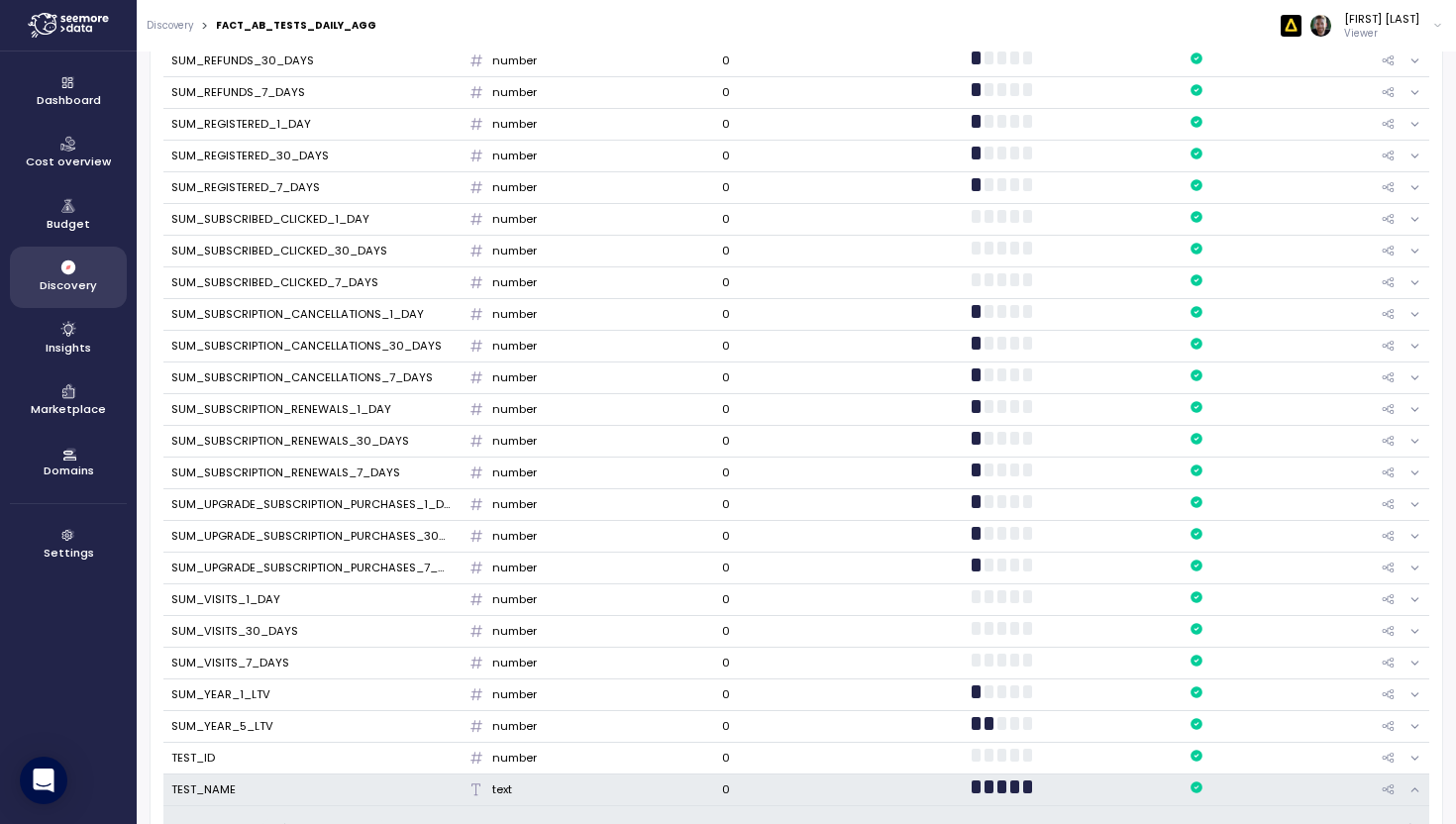 click on "**********" at bounding box center (796, 861) 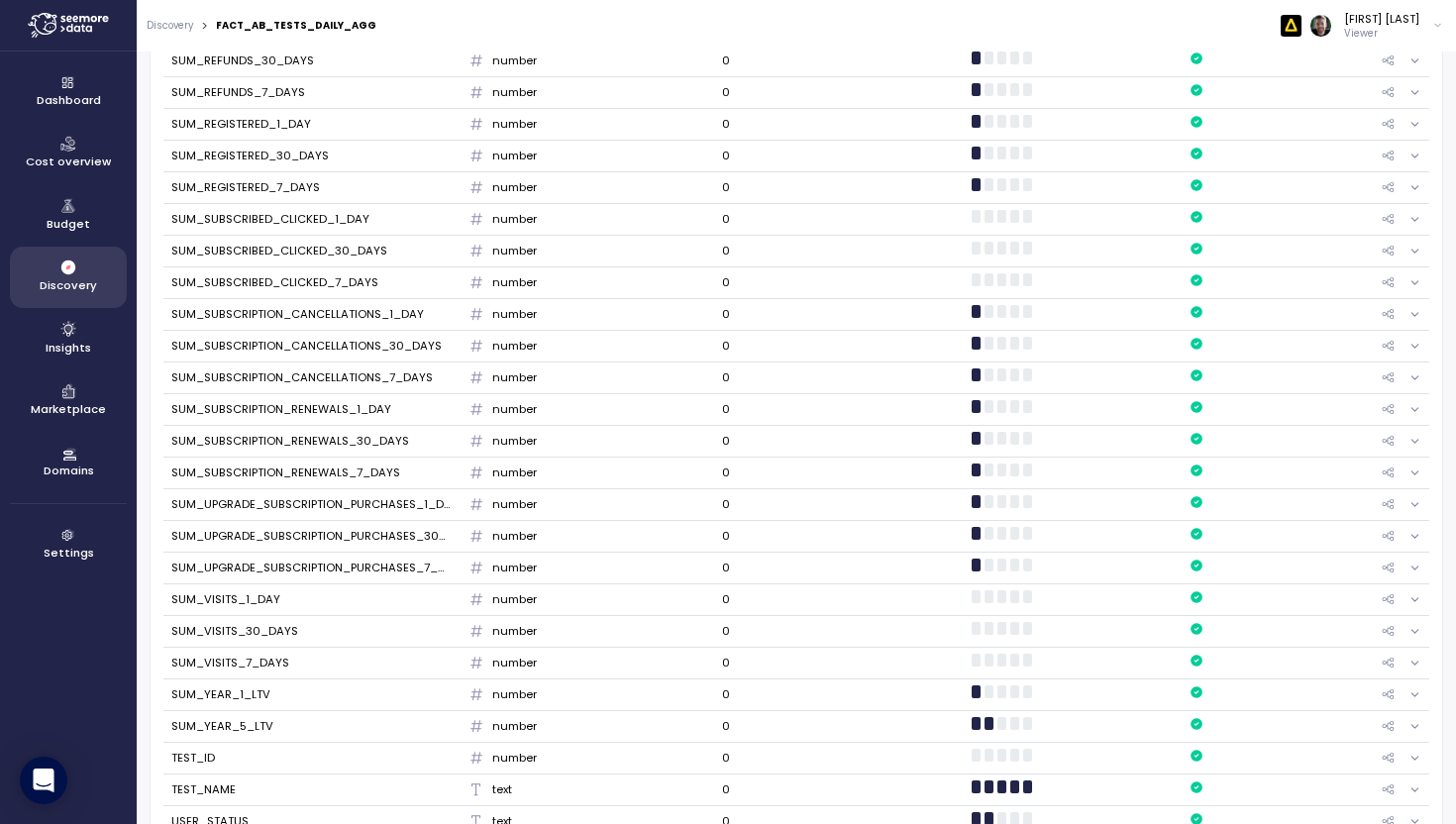 click on "TEST_ID" at bounding box center [312, 759] 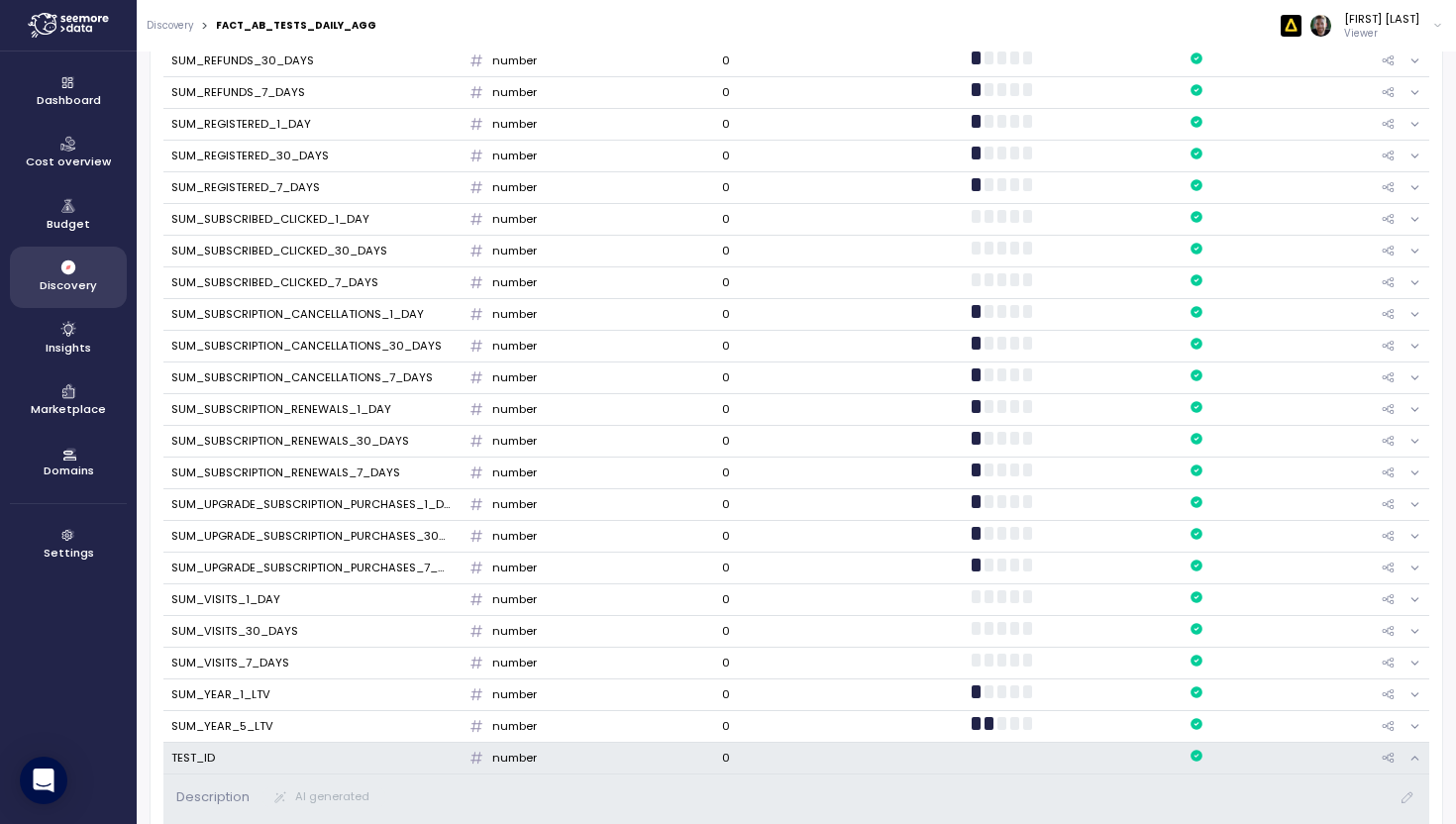 click 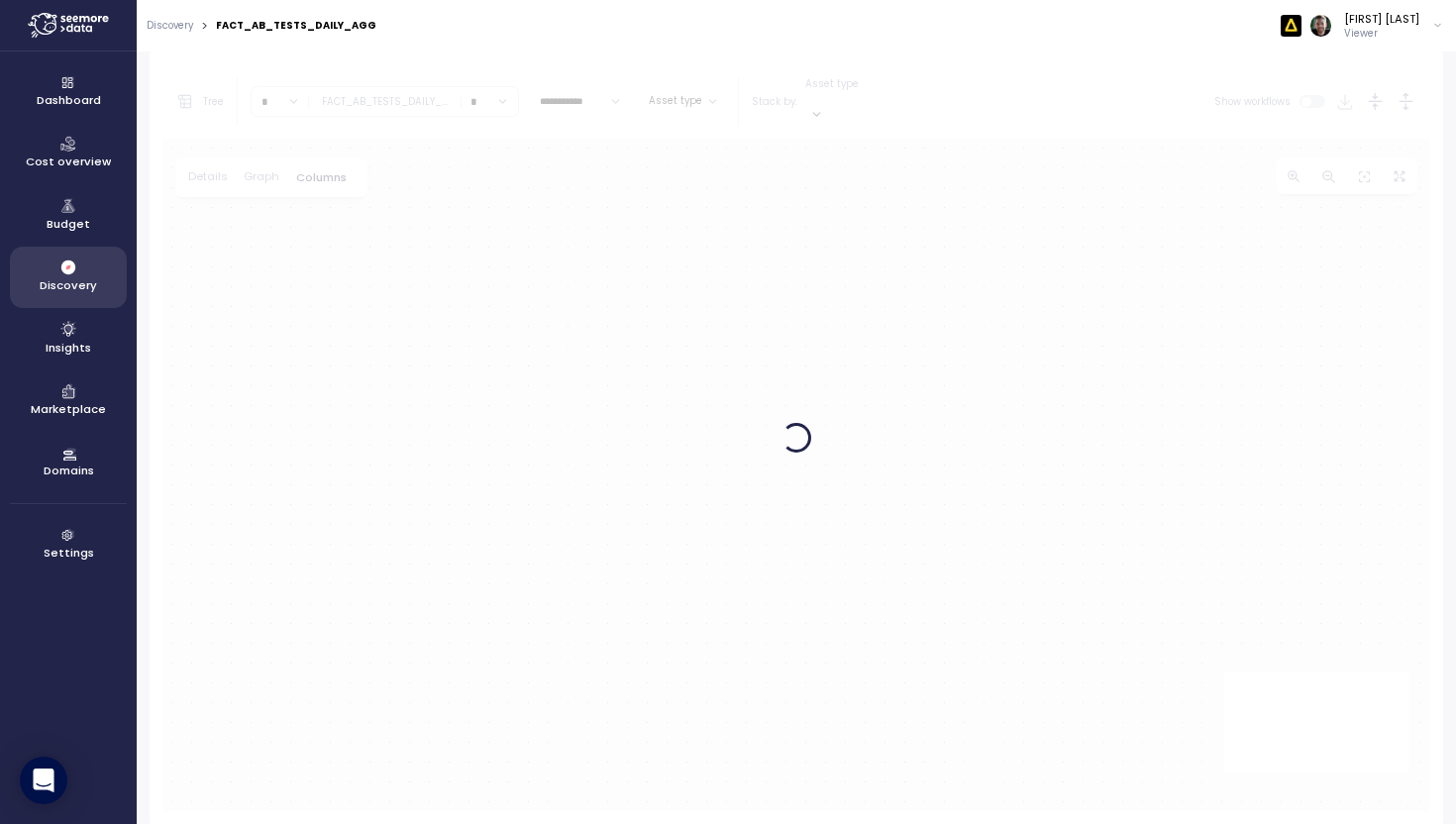 scroll, scrollTop: 360, scrollLeft: 0, axis: vertical 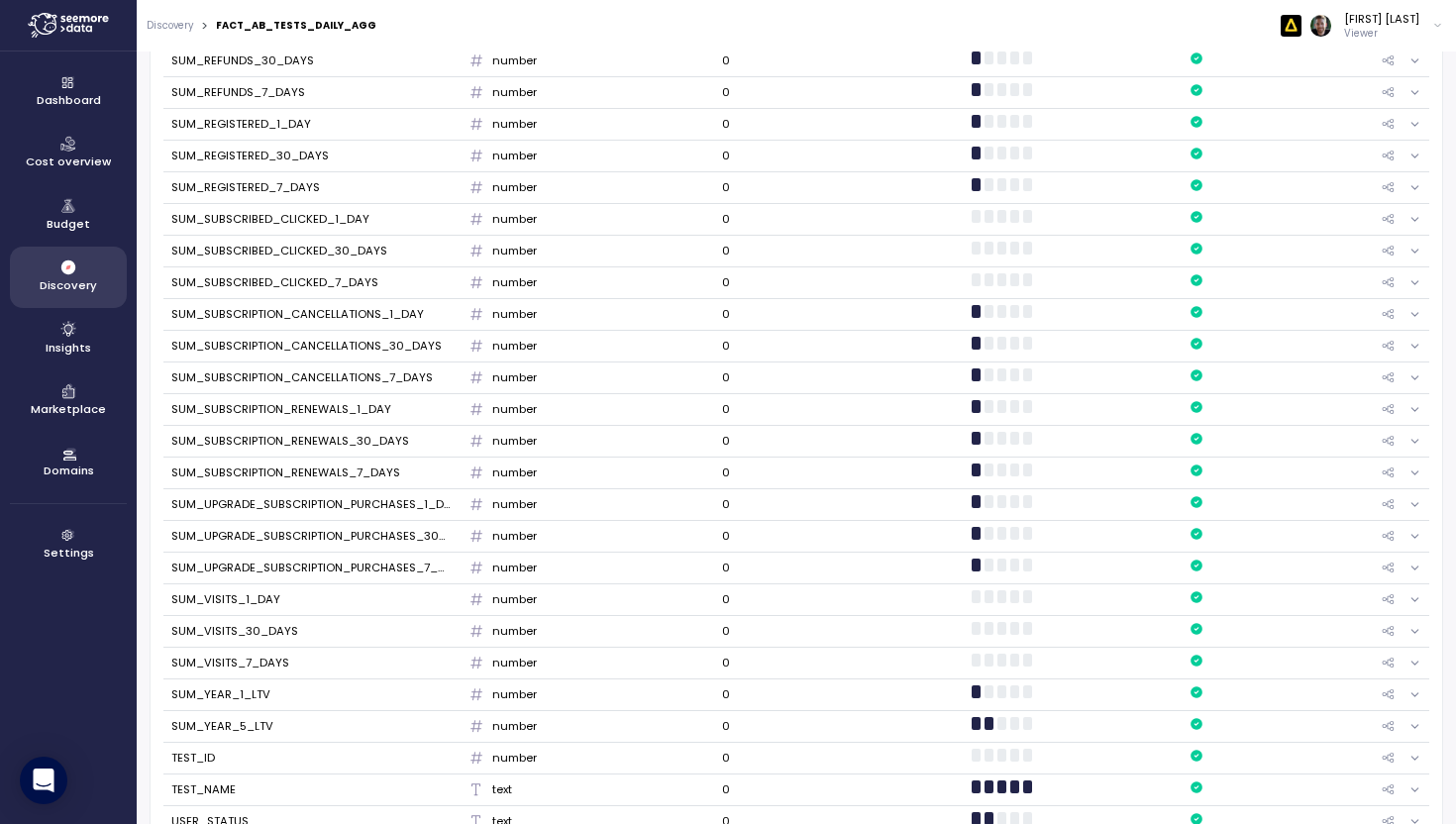 click 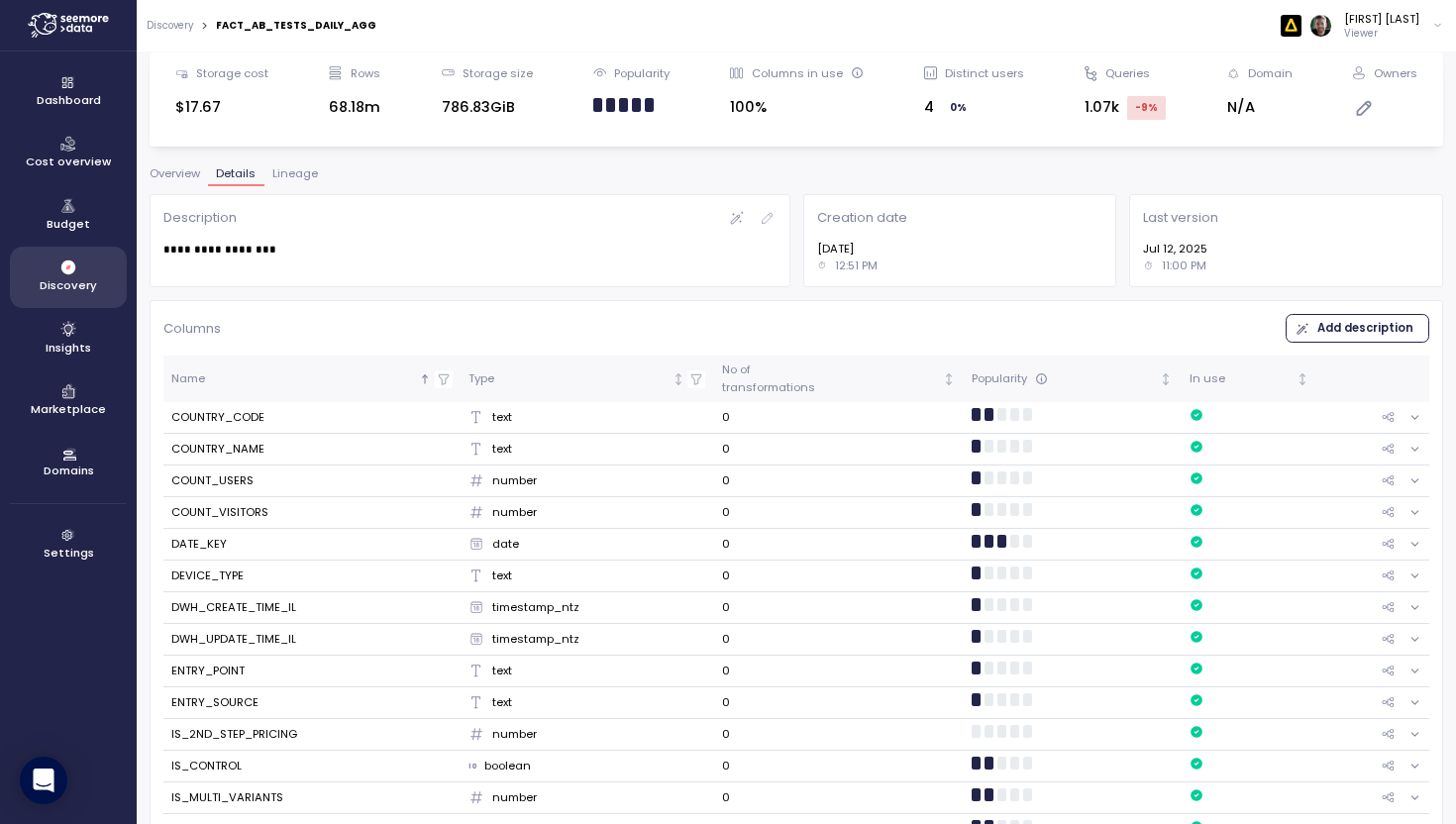 scroll, scrollTop: 0, scrollLeft: 0, axis: both 